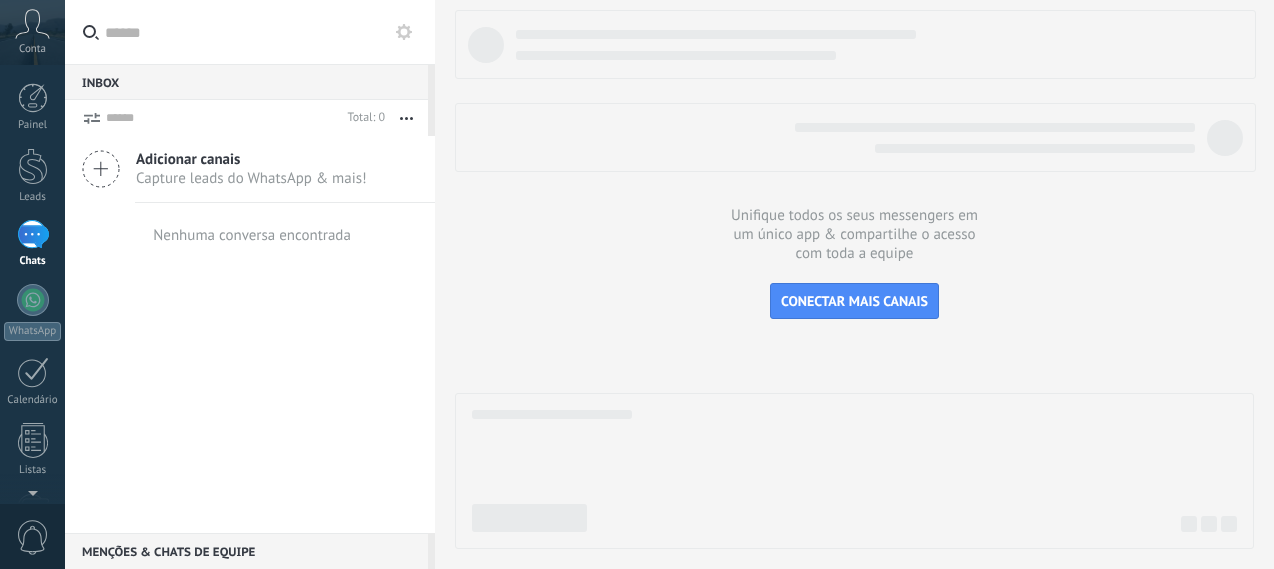 scroll, scrollTop: 0, scrollLeft: 0, axis: both 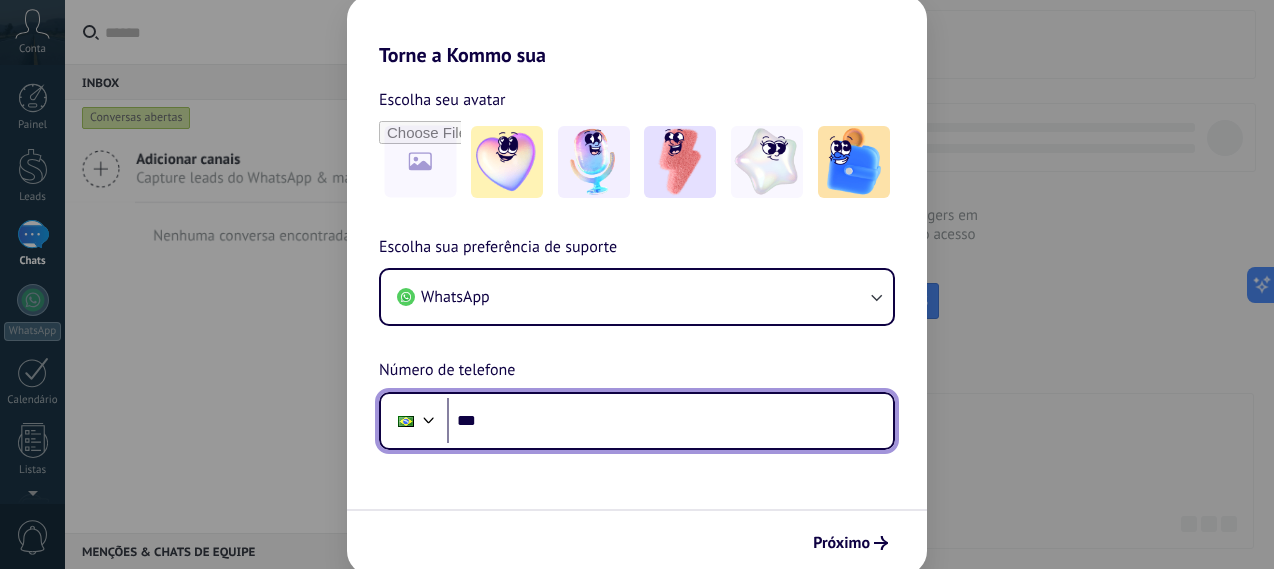 click on "***" at bounding box center [670, 421] 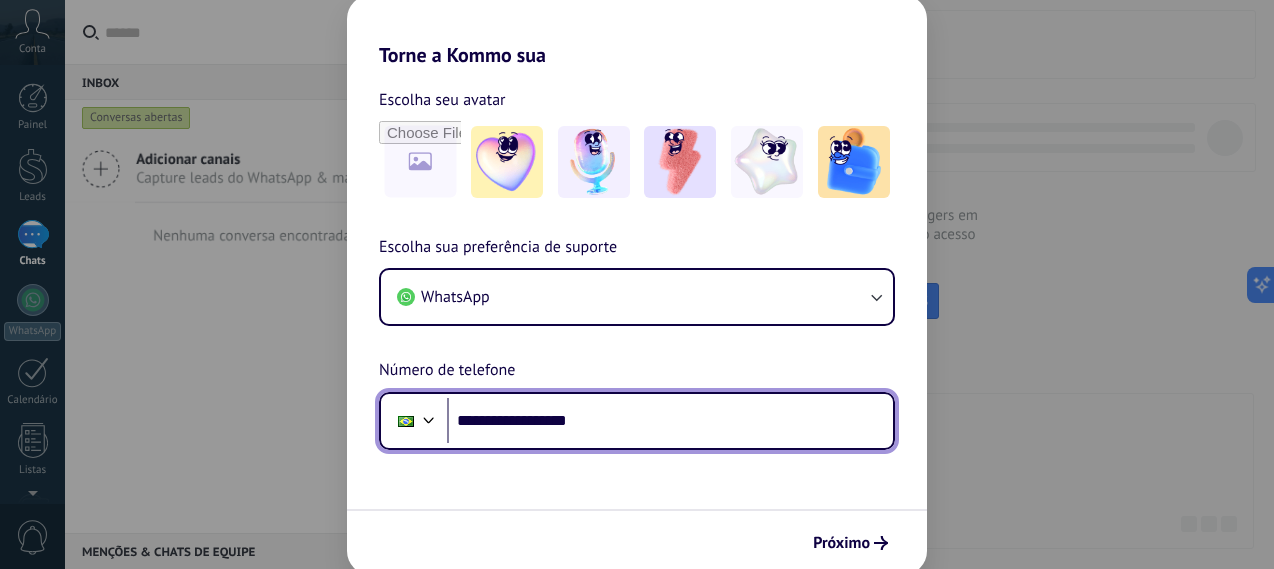 type on "**********" 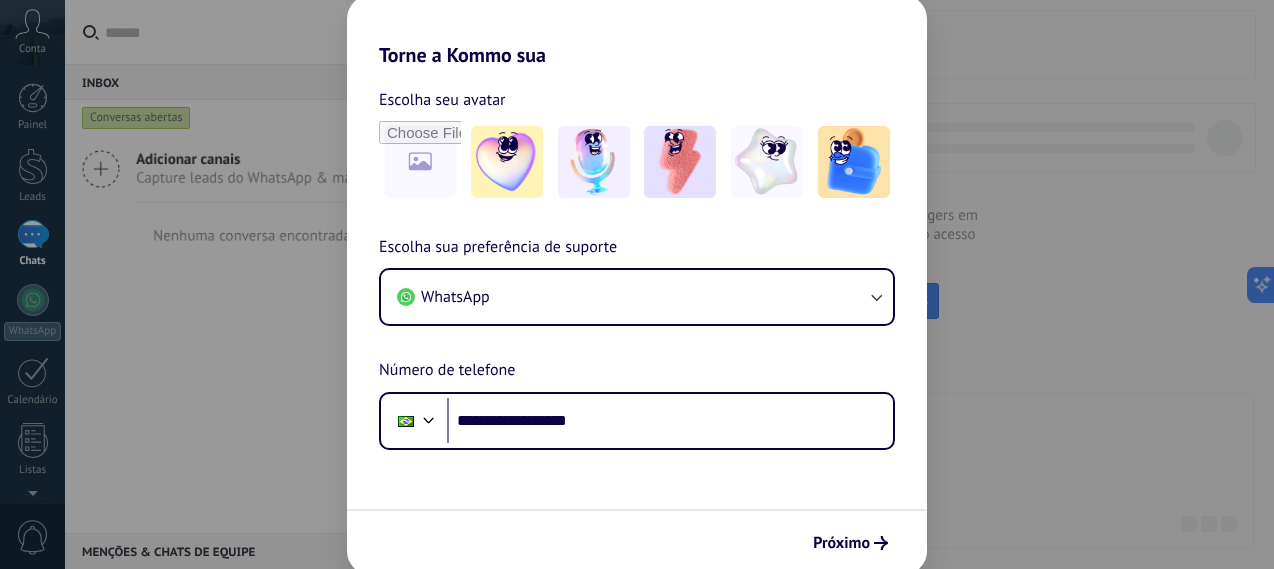 click on "**********" at bounding box center (637, 284) 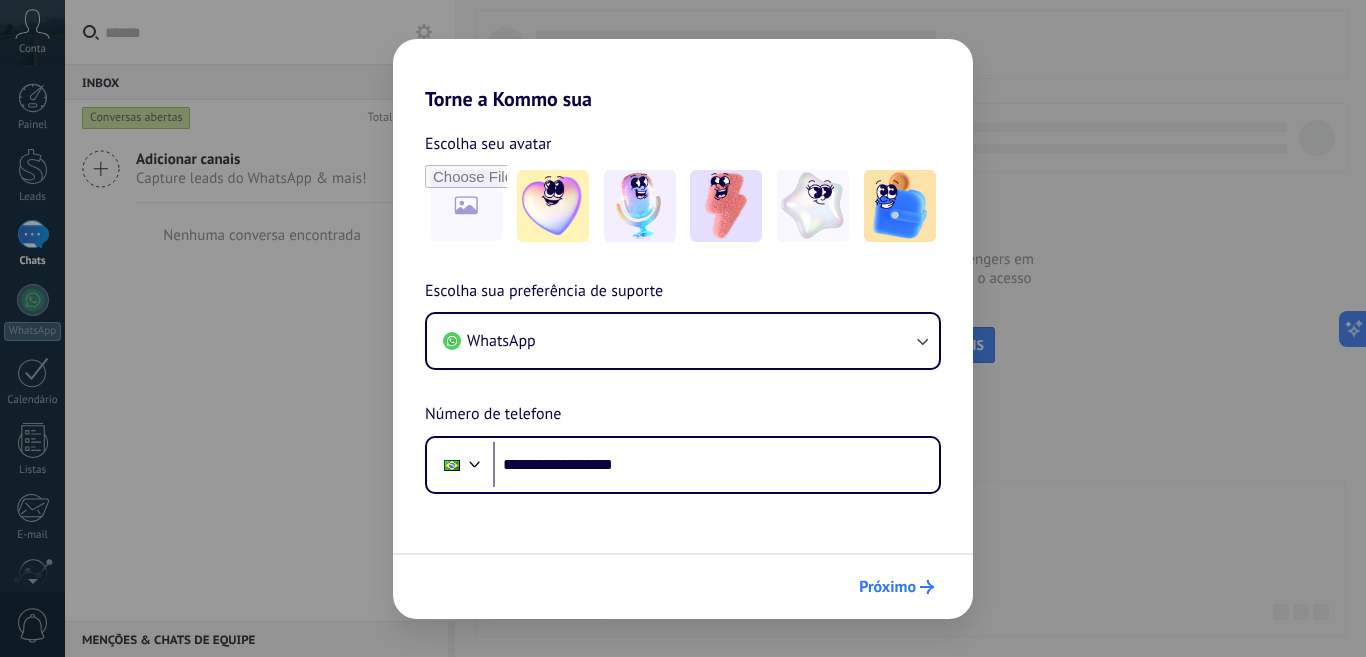 click on "Próximo" at bounding box center [887, 587] 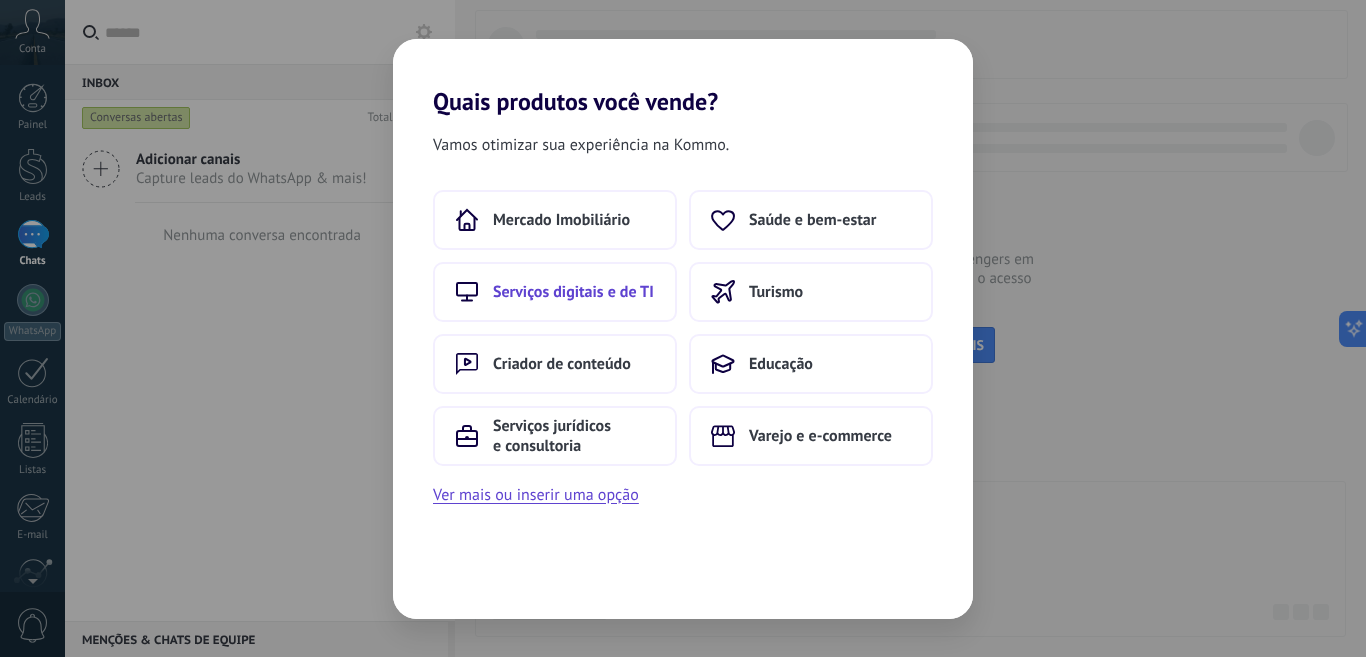 click on "Serviços digitais e de TI" at bounding box center [573, 292] 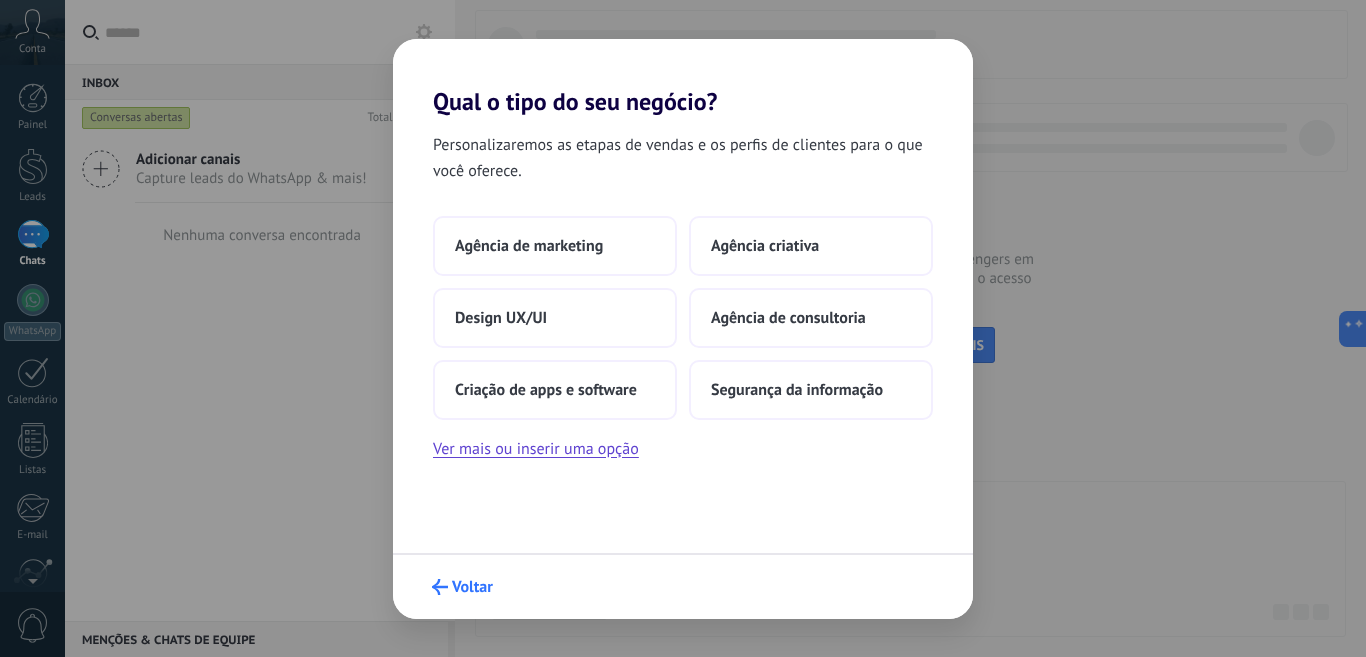 click on "Voltar" at bounding box center [472, 587] 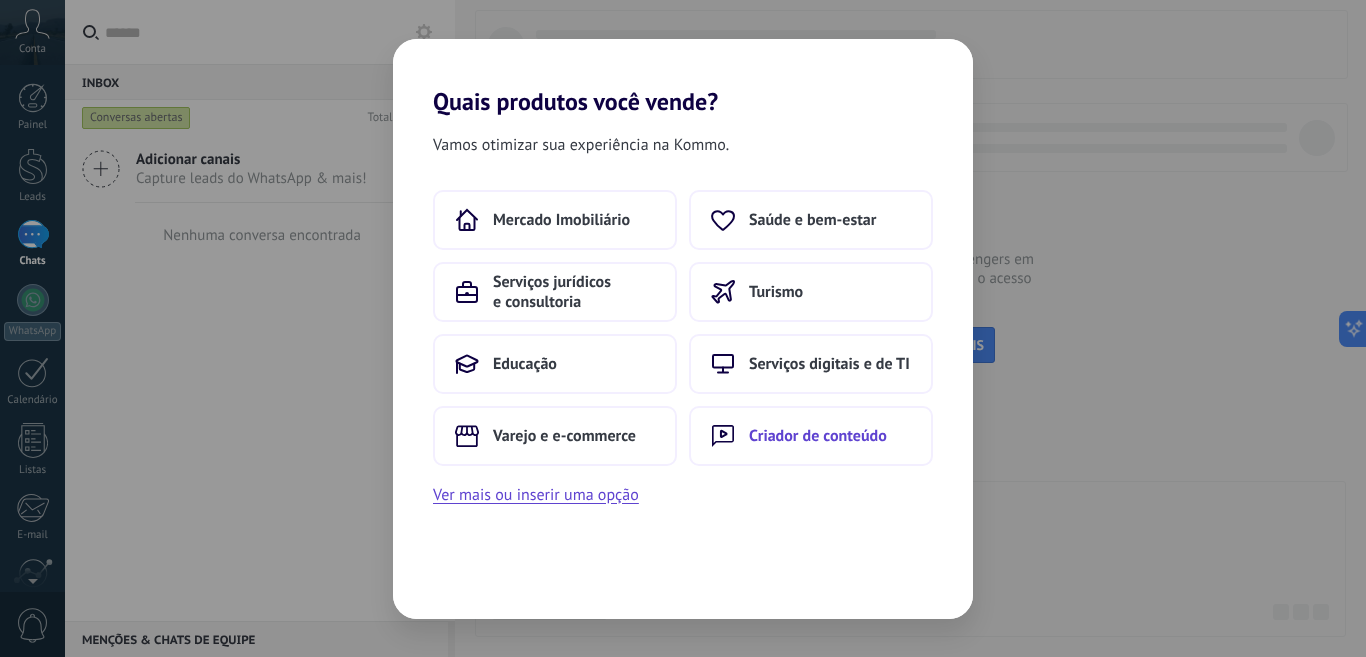 click on "Criador de conteúdo" at bounding box center (818, 436) 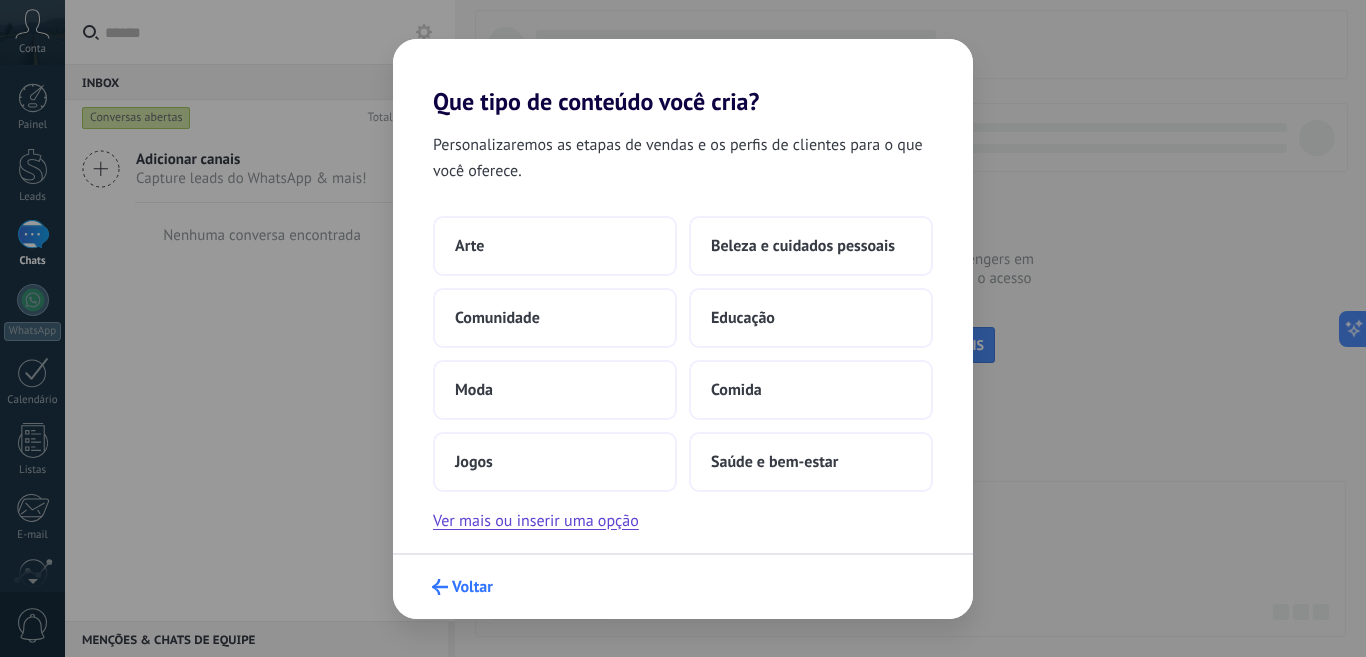 click 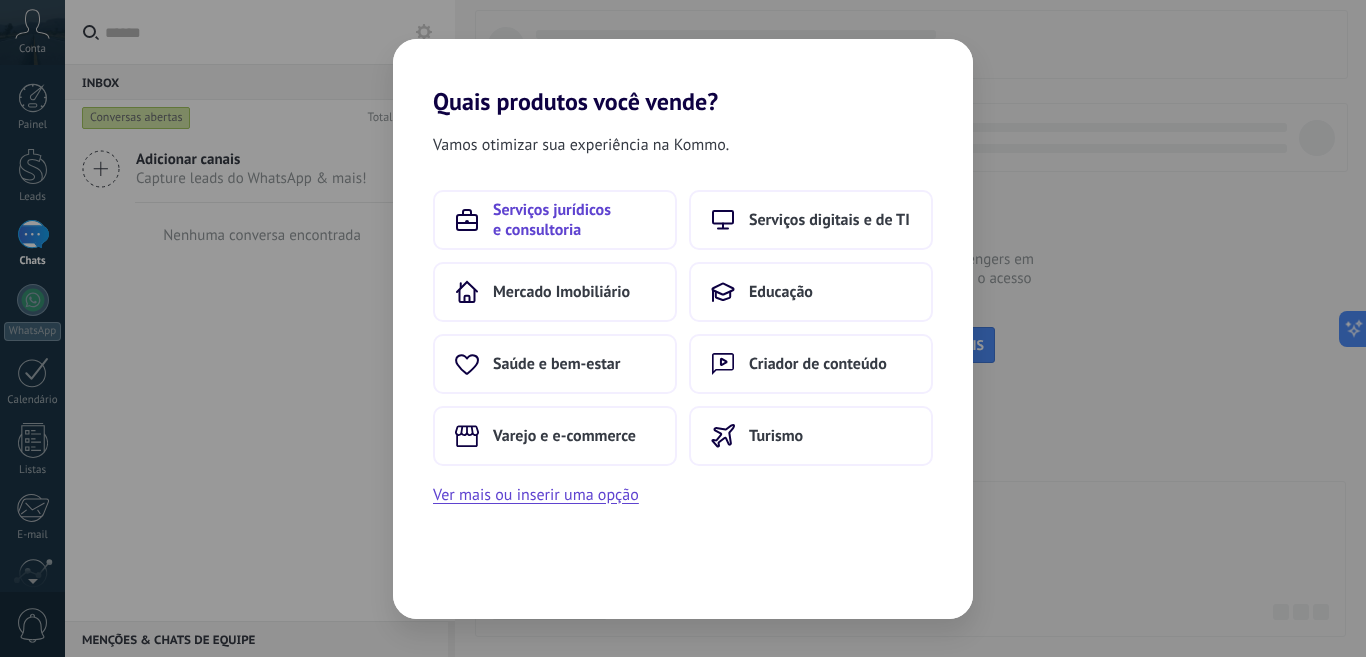 click on "Serviços jurídicos e consultoria" at bounding box center (574, 220) 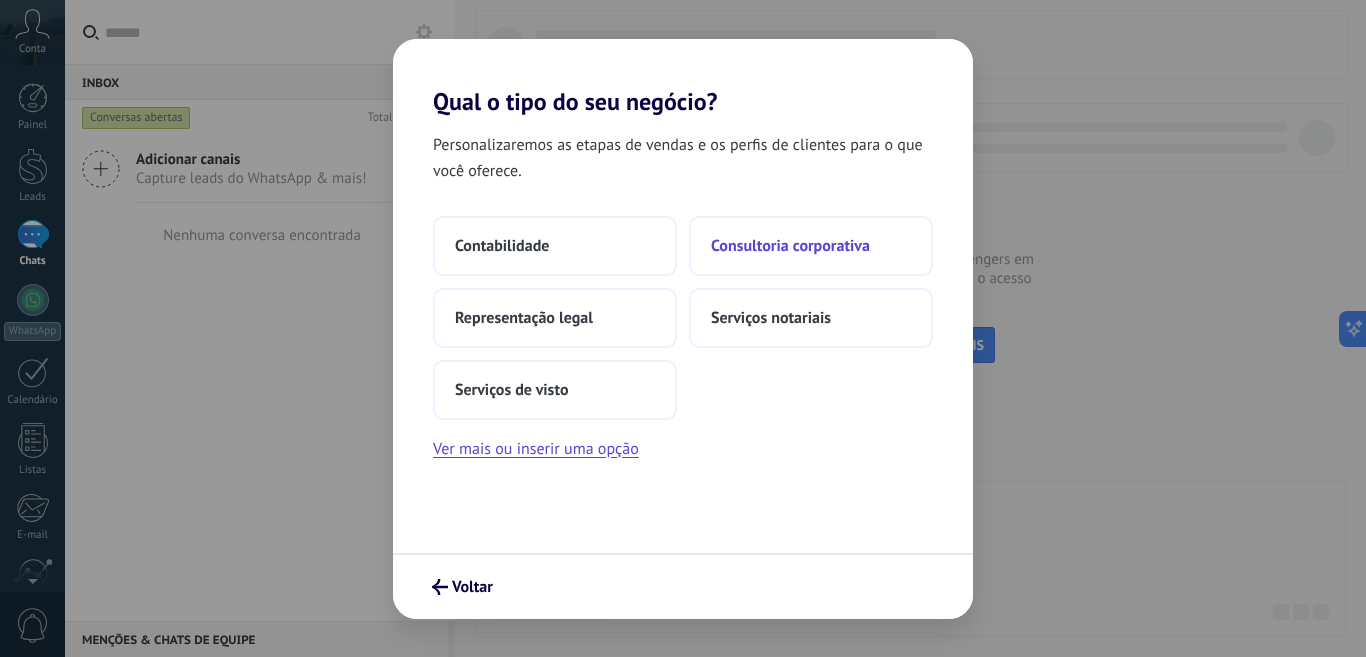 click on "Consultoria corporativa" at bounding box center (790, 246) 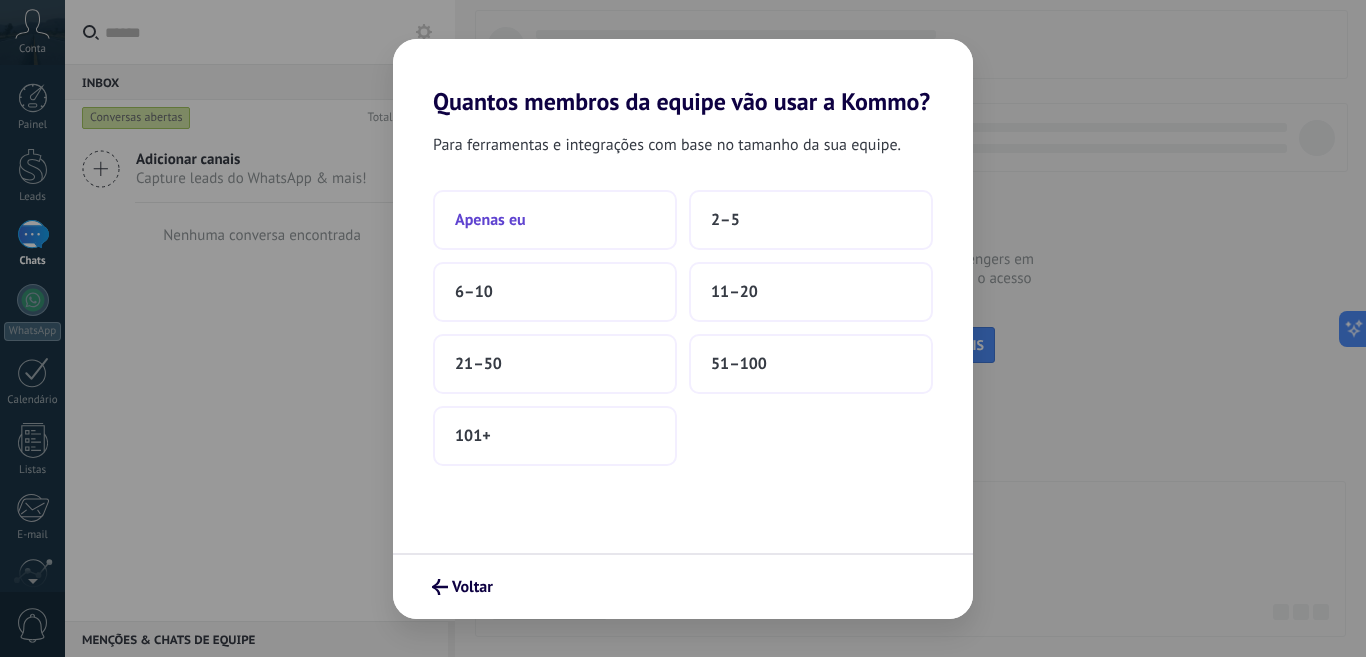 click on "Apenas eu" at bounding box center [555, 220] 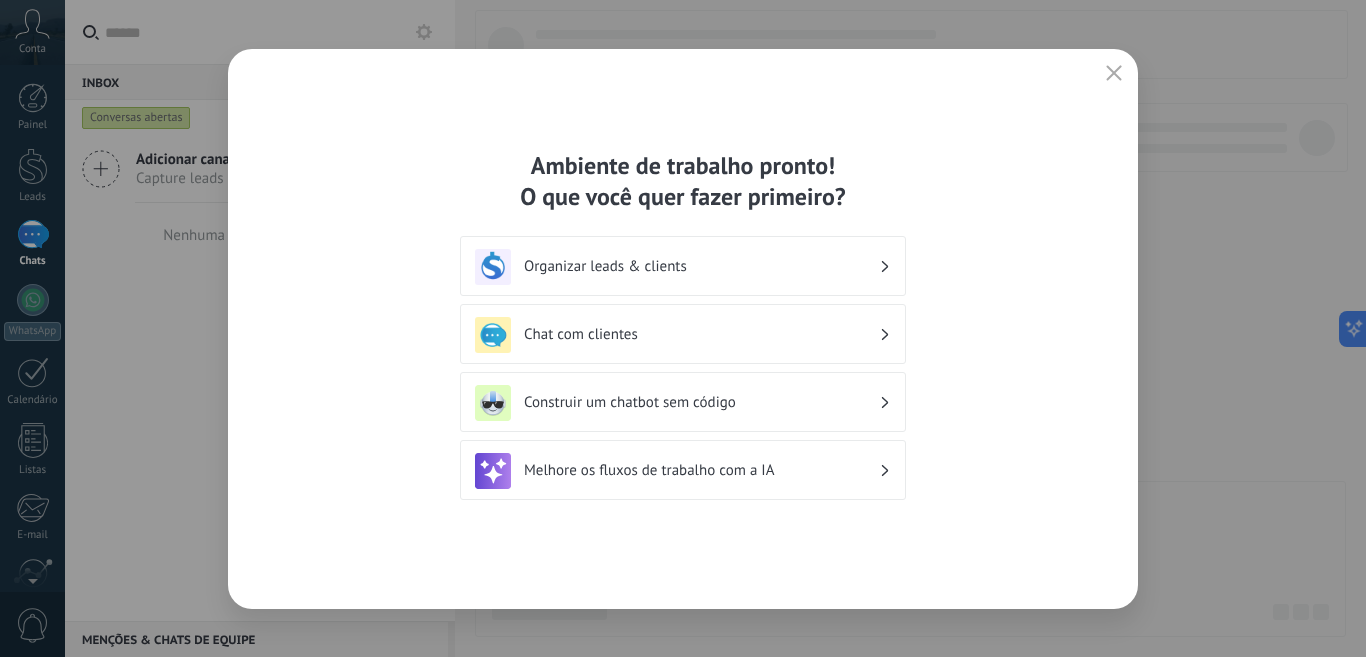 click on "Chat com clientes" at bounding box center (701, 334) 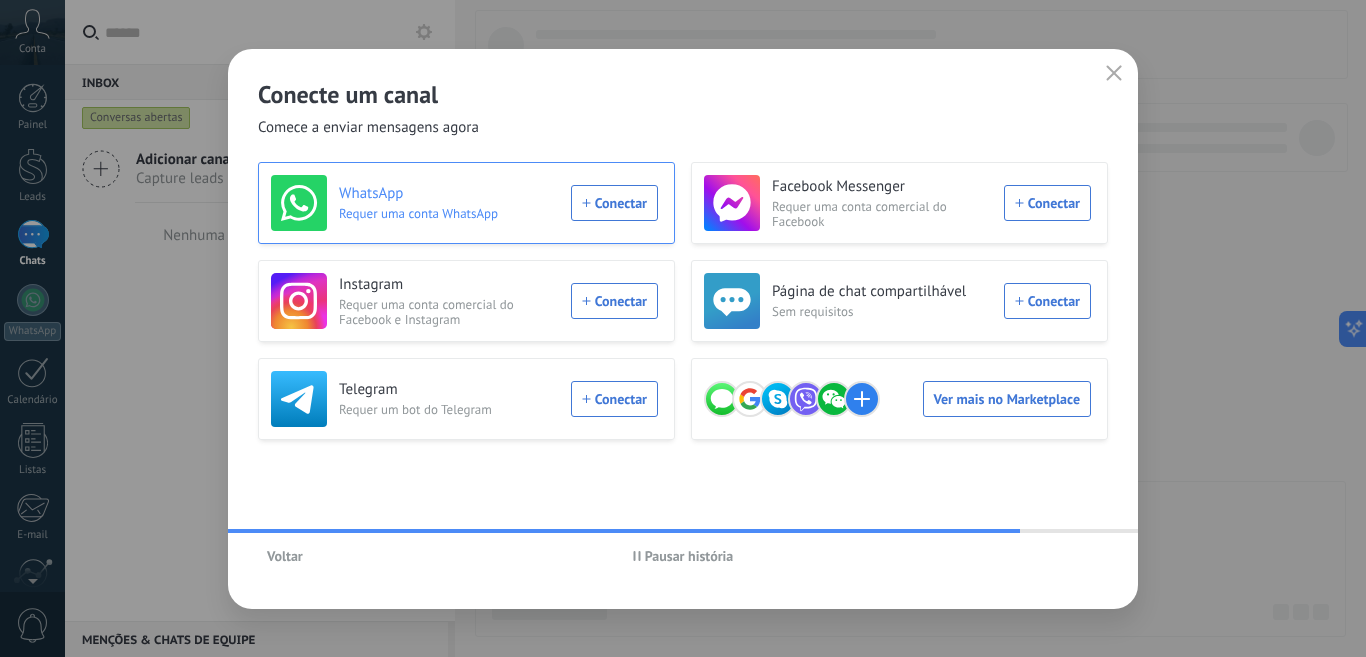 click on "WhatsApp Requer uma conta WhatsApp Conectar" at bounding box center [464, 203] 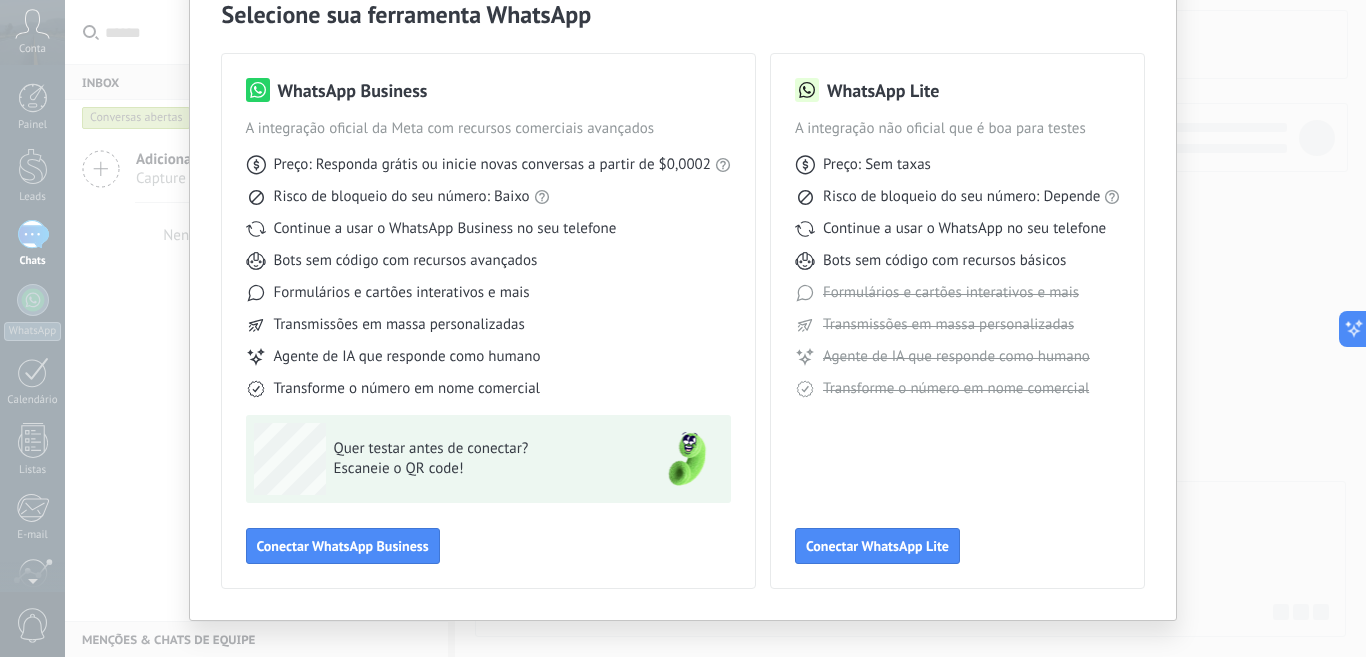 scroll, scrollTop: 100, scrollLeft: 0, axis: vertical 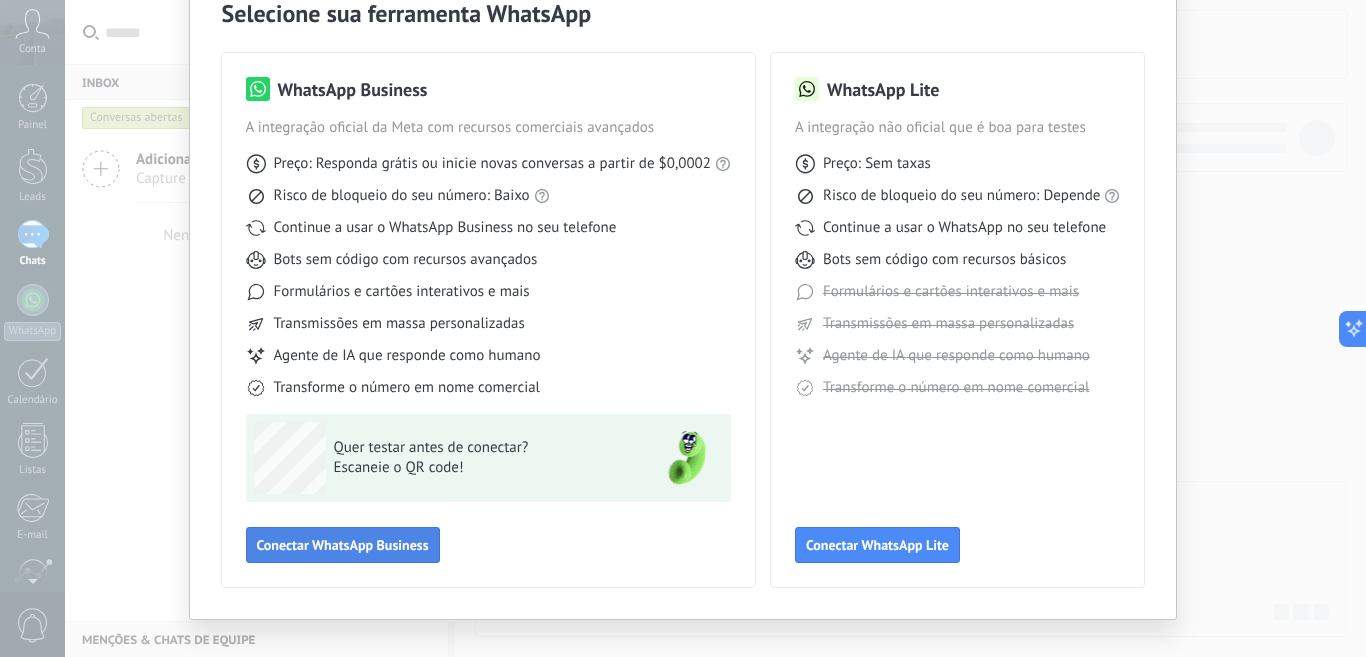 click on "Conectar WhatsApp Business" at bounding box center (343, 545) 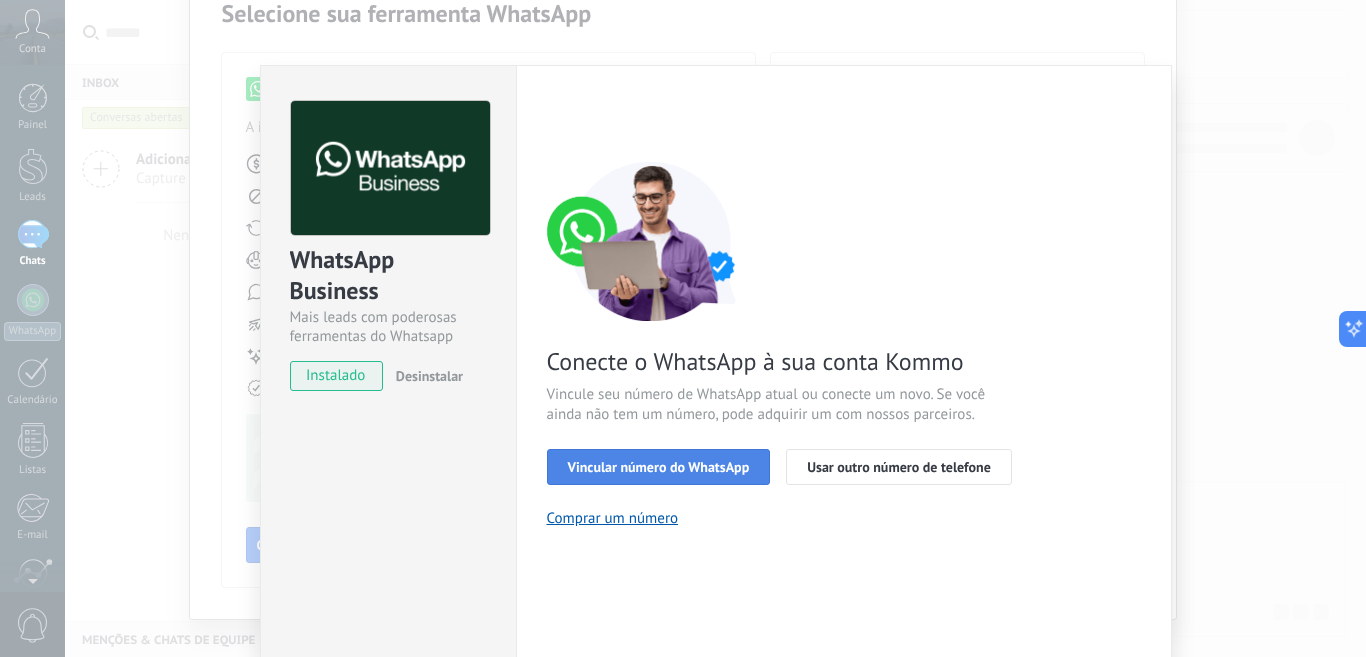 click on "Vincular número do WhatsApp" at bounding box center (659, 467) 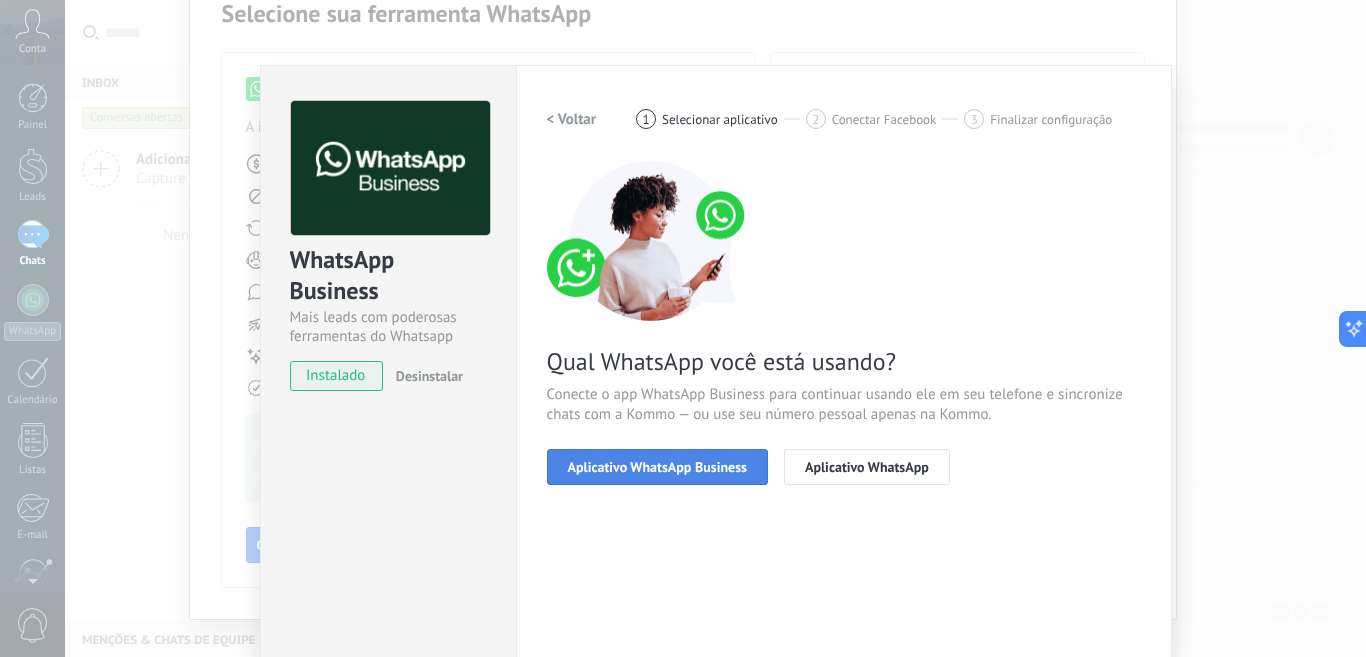 click on "Aplicativo WhatsApp Business" at bounding box center [657, 467] 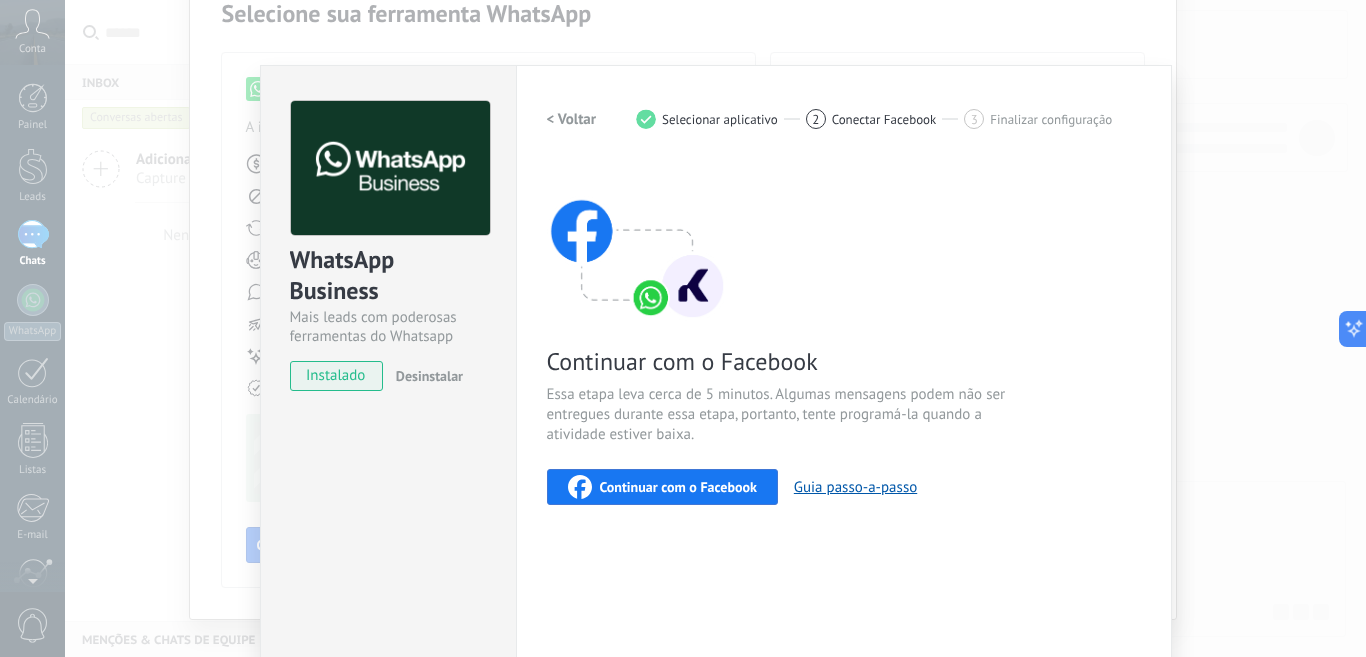 click on "Continuar com o Facebook Essa etapa leva cerca de 5 minutos. Algumas mensagens podem não ser entregues durante essa etapa, portanto, tente programá-la quando a atividade estiver baixa. Continuar com o Facebook Guia passo-a-passo" at bounding box center [844, 333] 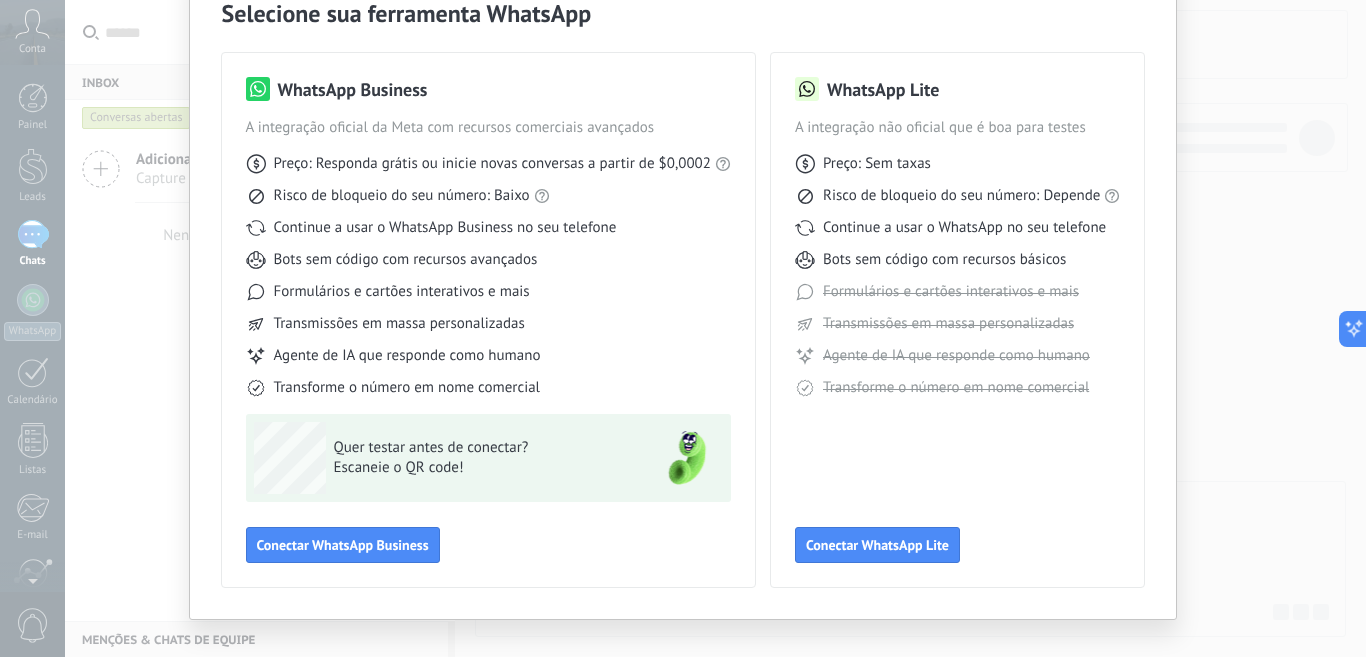 scroll, scrollTop: 0, scrollLeft: 0, axis: both 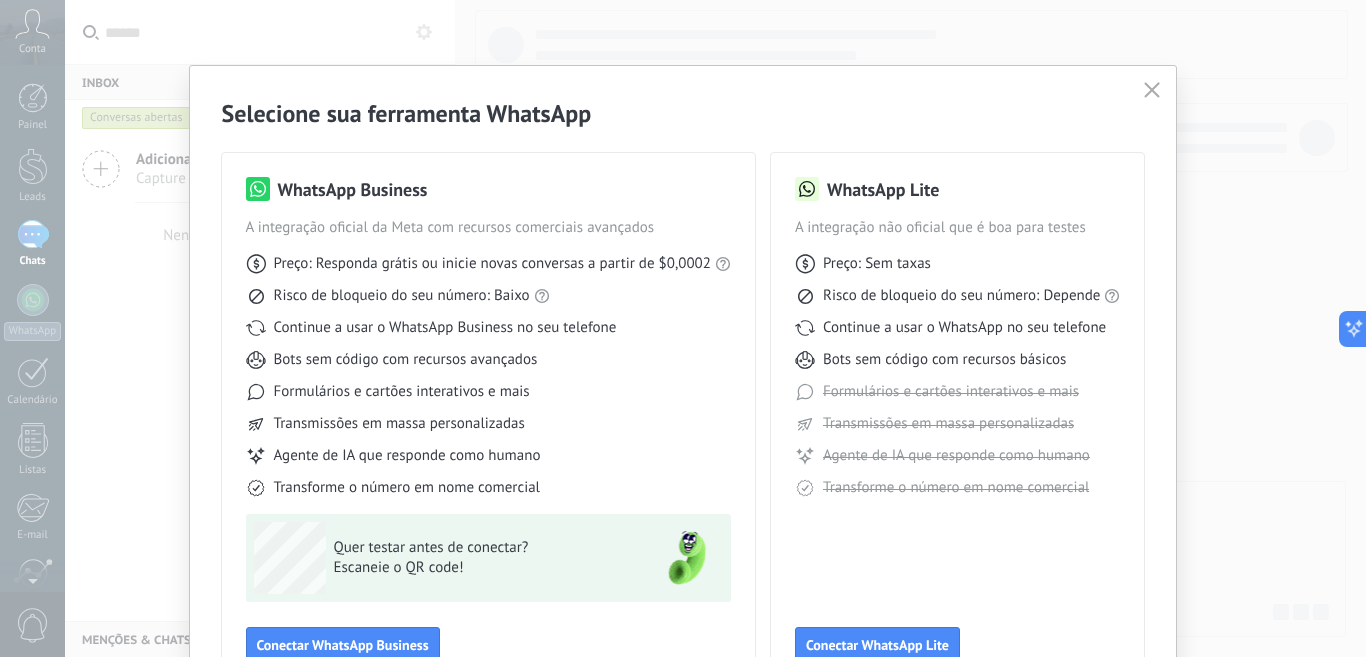 click 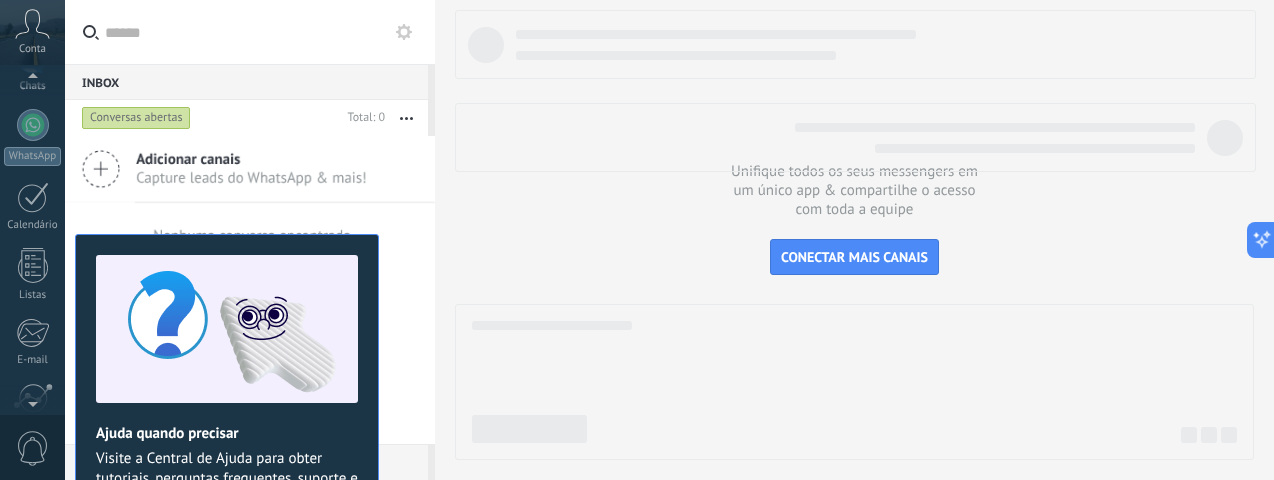scroll, scrollTop: 0, scrollLeft: 0, axis: both 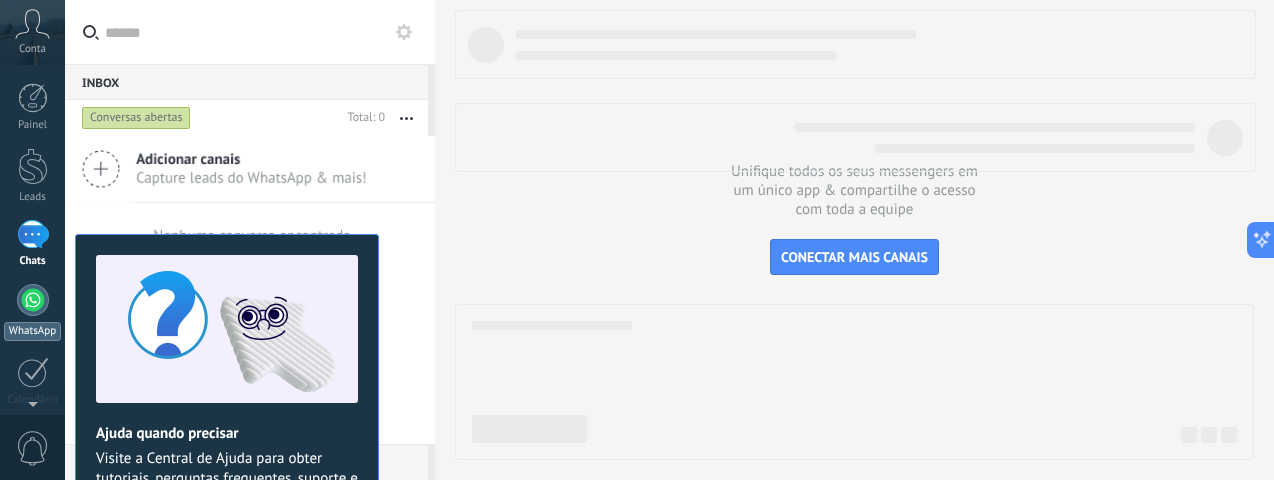 click at bounding box center [33, 300] 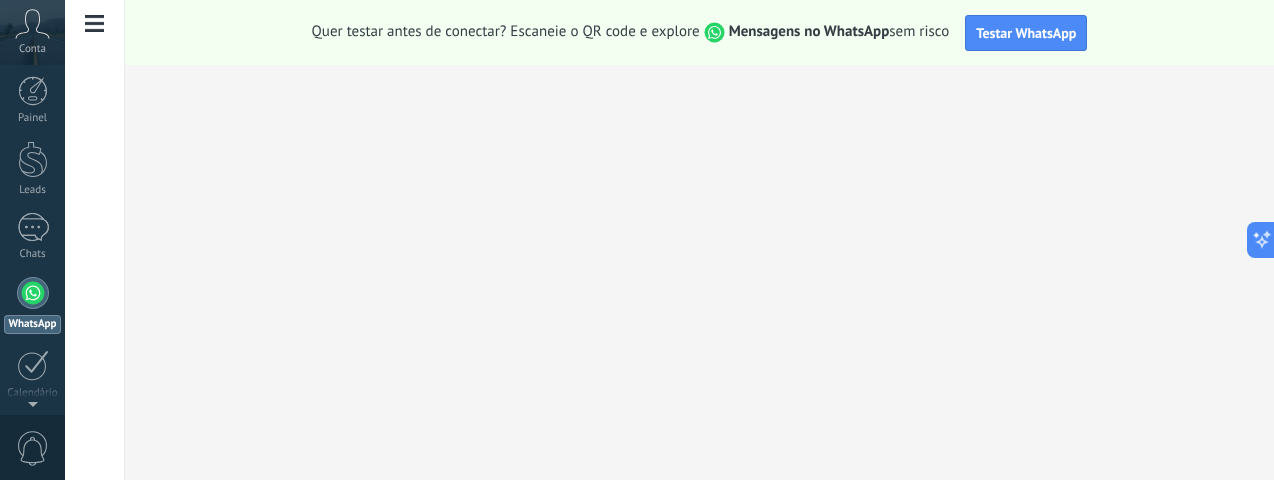 scroll, scrollTop: 0, scrollLeft: 0, axis: both 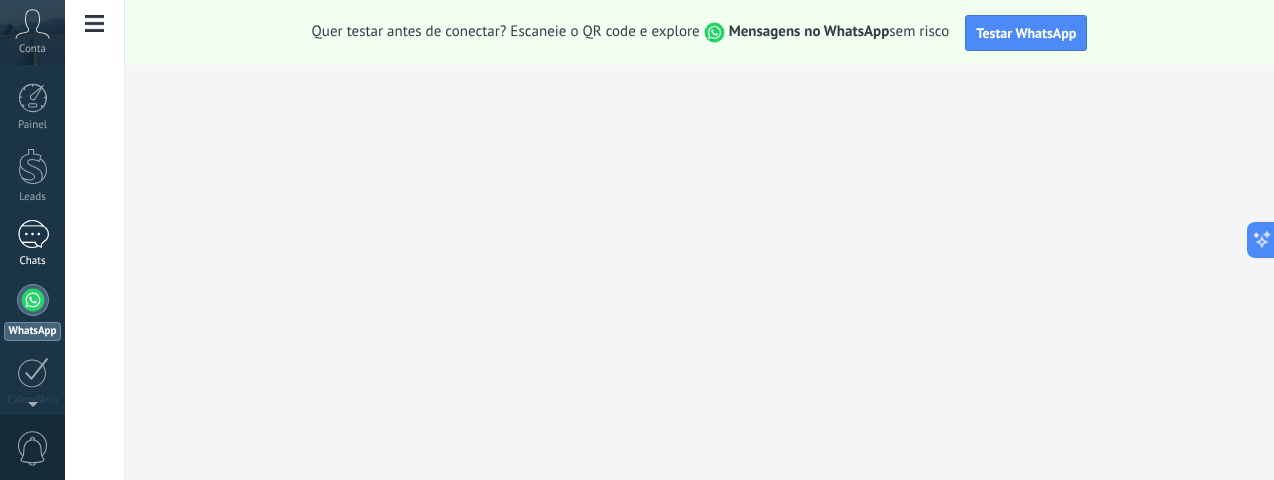 click at bounding box center (33, 234) 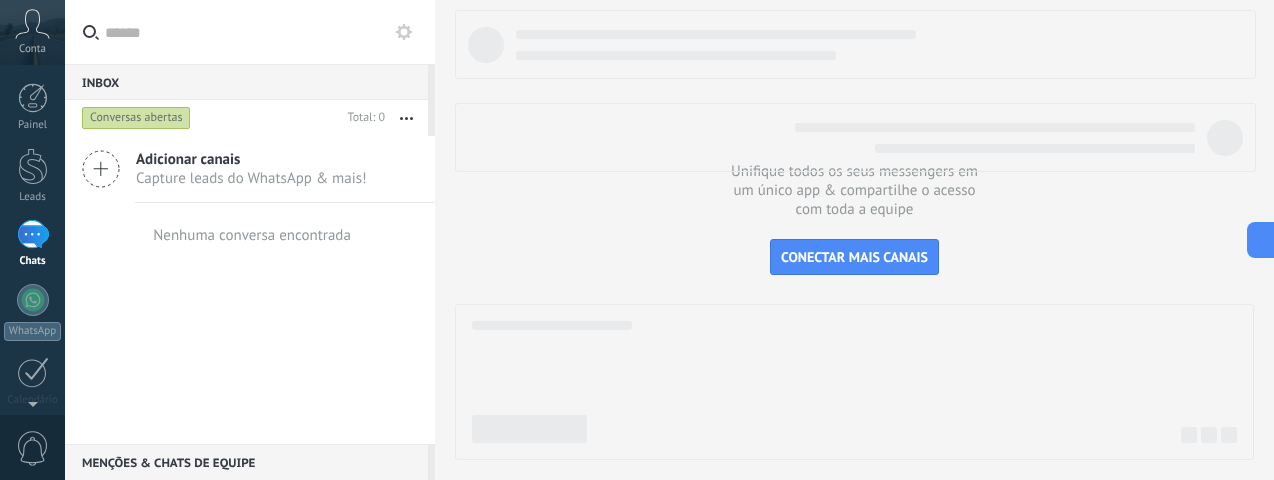 click 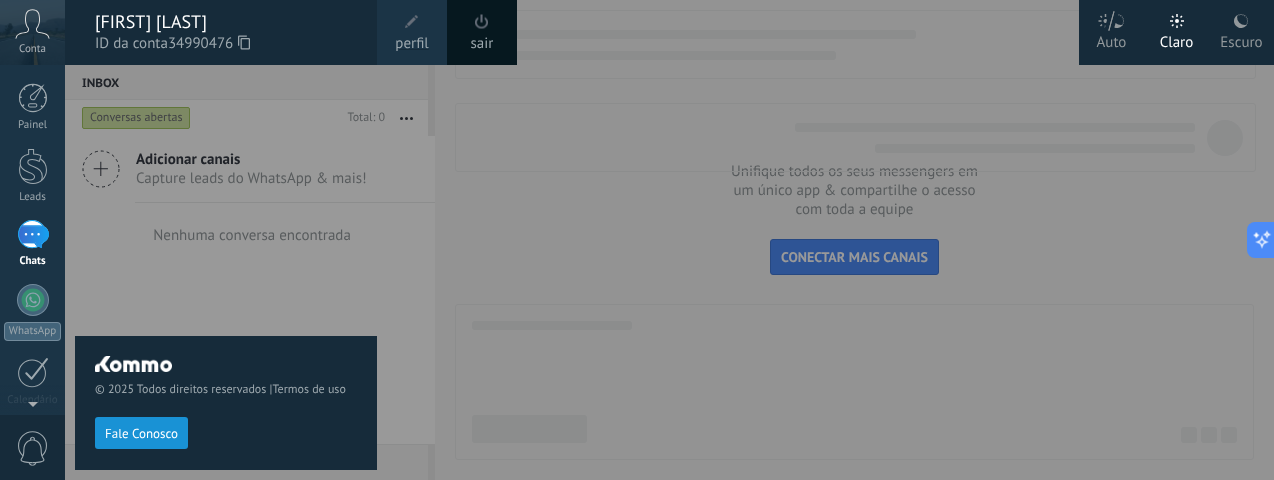 click on "[FIRST] [LAST]" at bounding box center [226, 22] 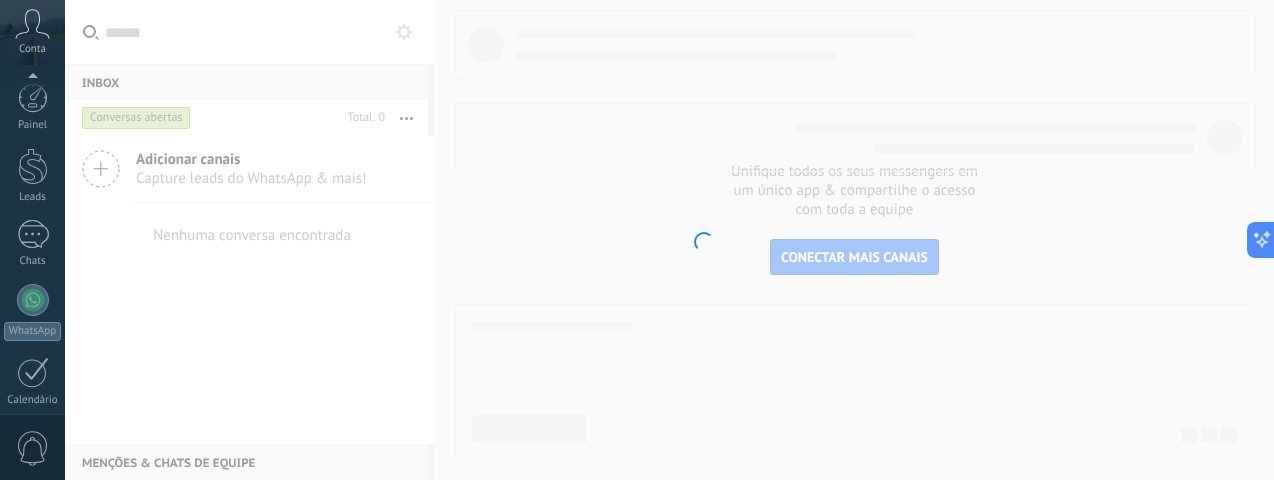 scroll, scrollTop: 352, scrollLeft: 0, axis: vertical 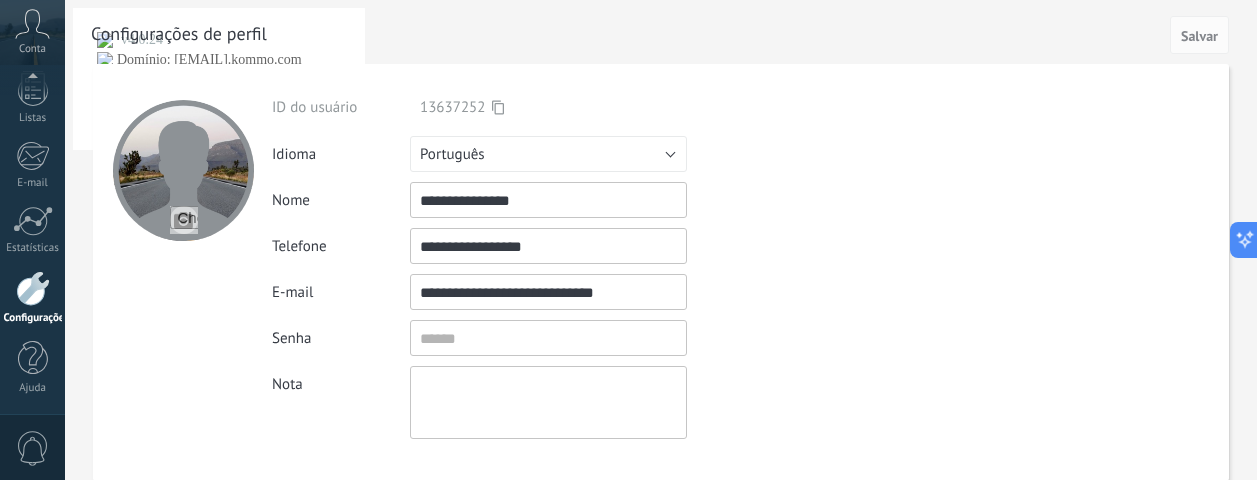 click on "**********" at bounding box center [548, 292] 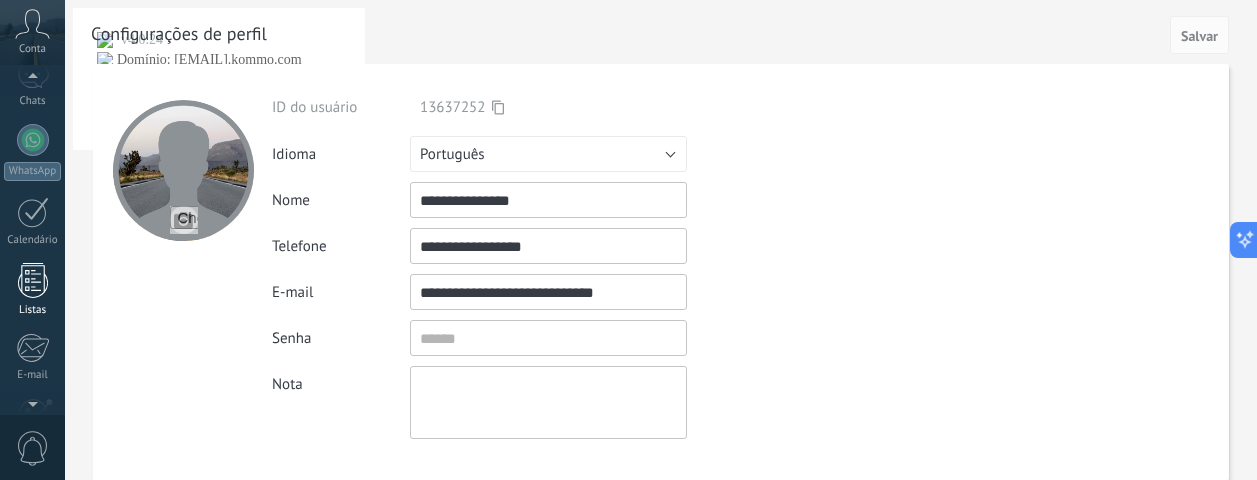 scroll, scrollTop: 152, scrollLeft: 0, axis: vertical 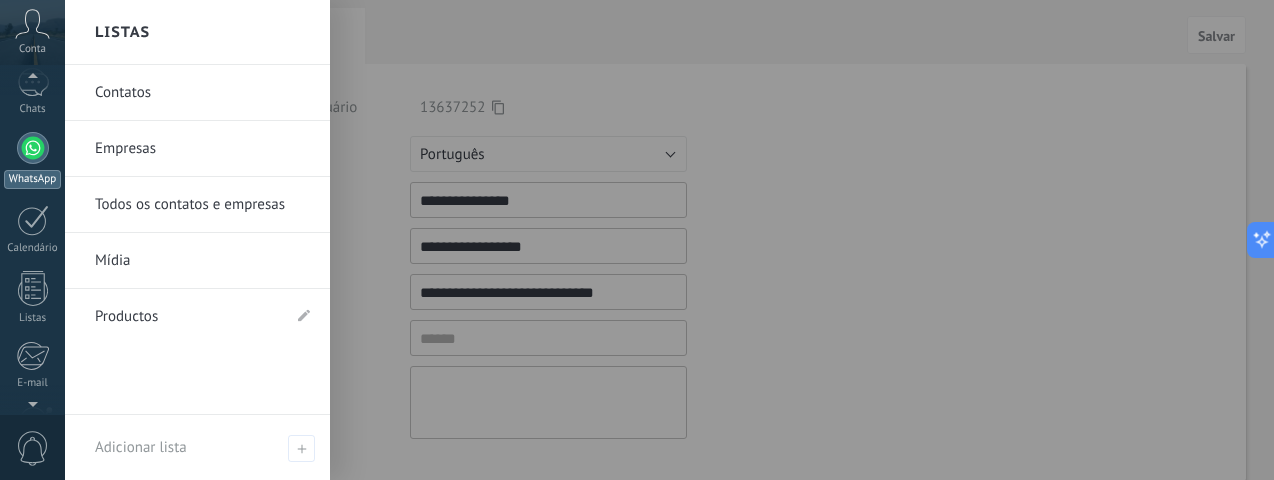 click at bounding box center [33, 148] 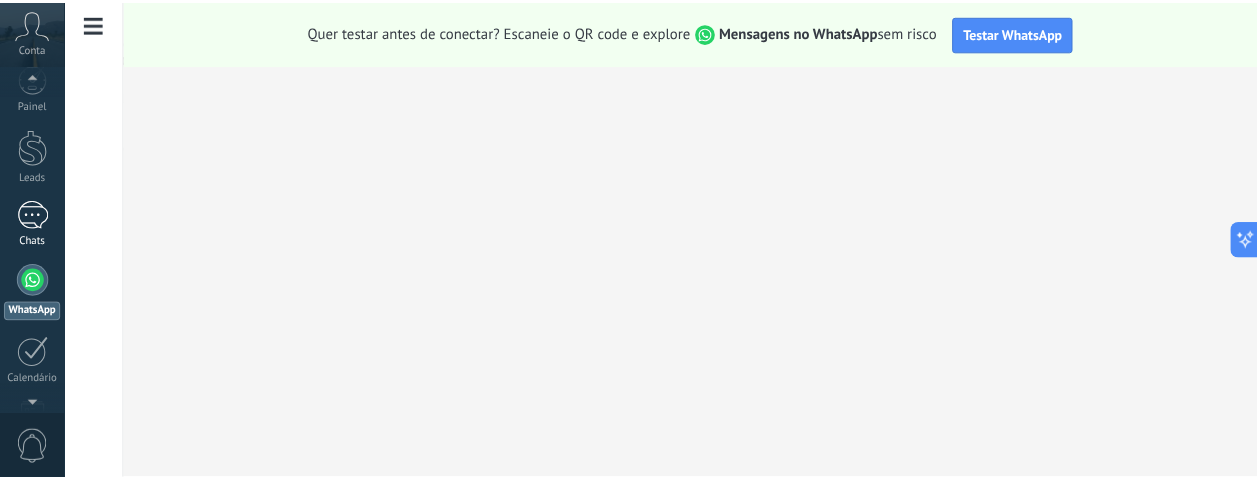 scroll, scrollTop: 0, scrollLeft: 0, axis: both 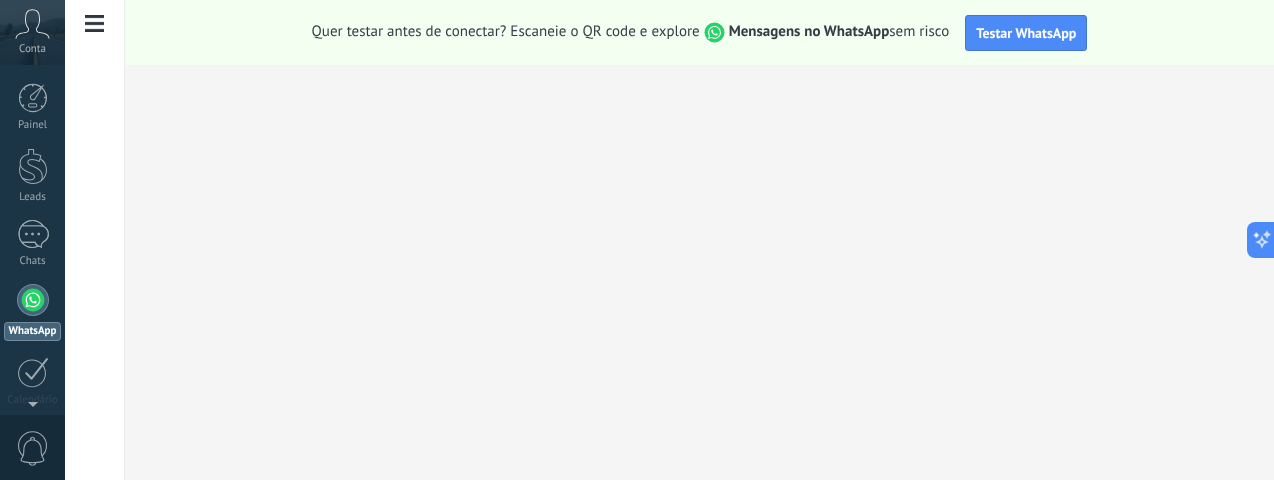 click 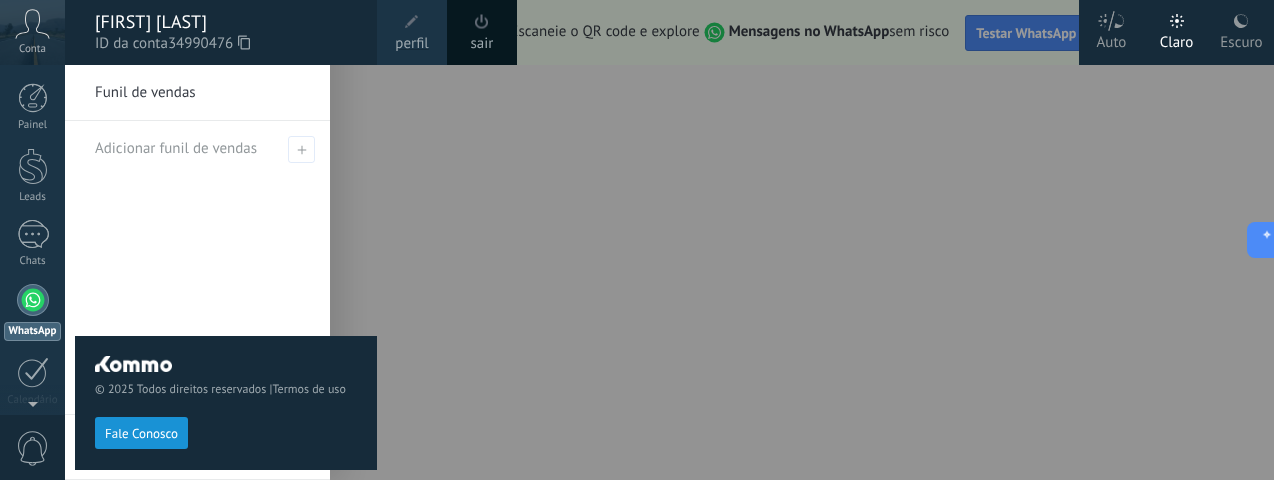 click on "© 2025 Todos direitos reservados |  Termos de uso
Fale Conosco" at bounding box center (226, 272) 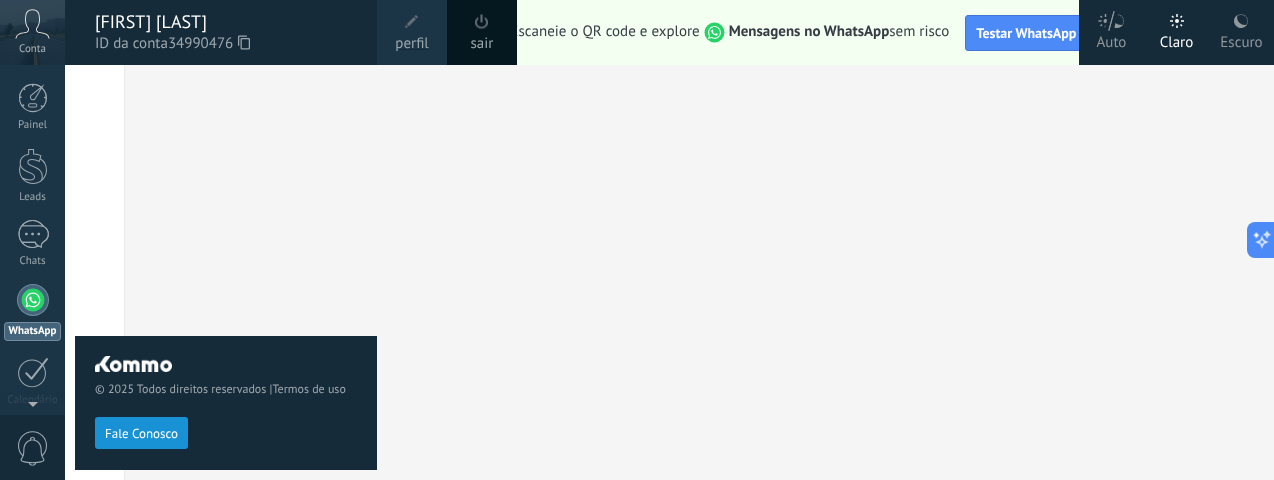 click 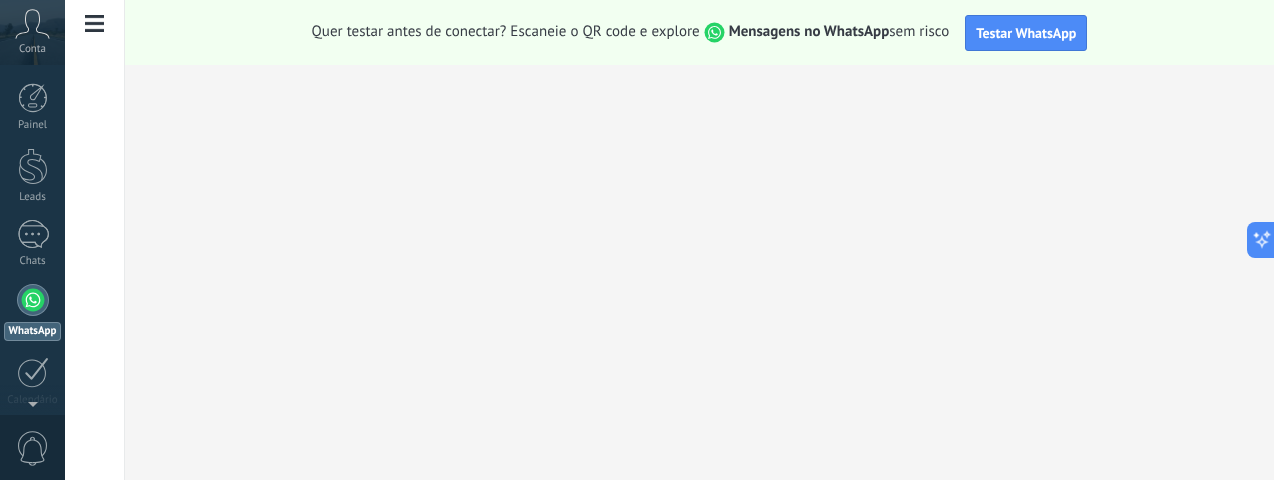 click 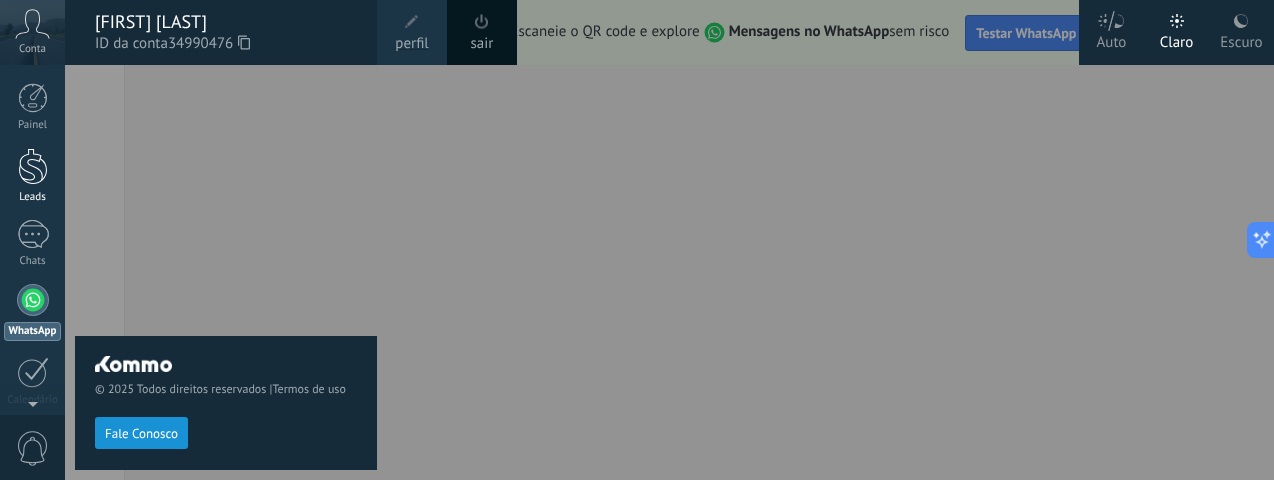 click at bounding box center [33, 166] 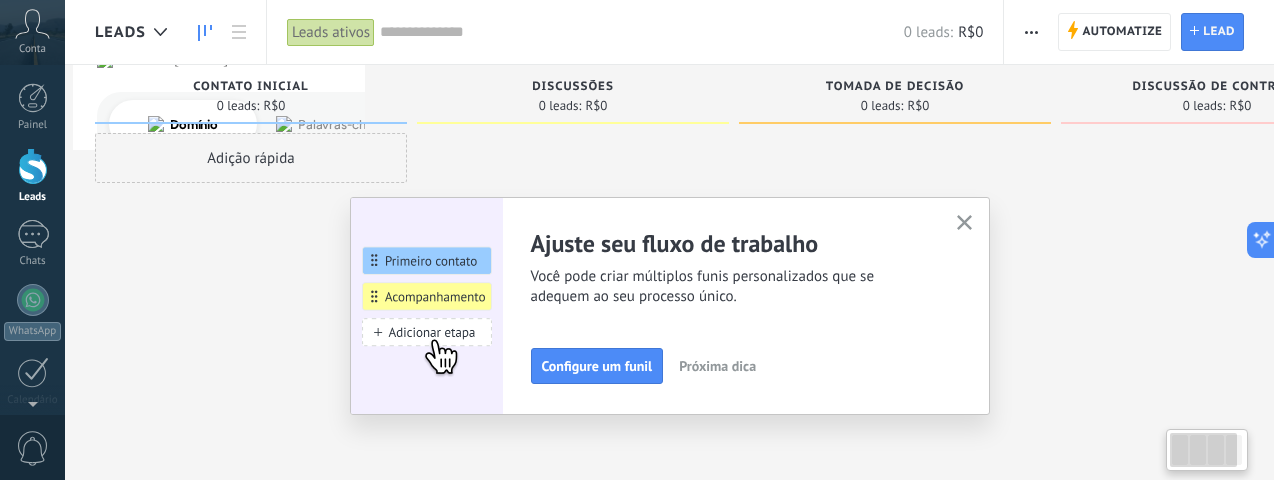 click 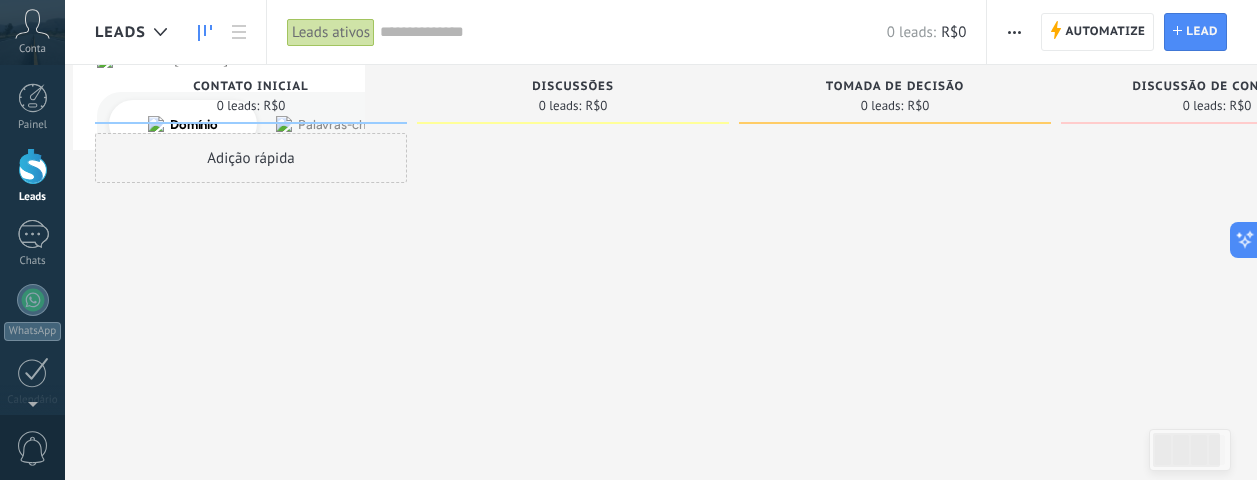click on "Conta" at bounding box center [32, 49] 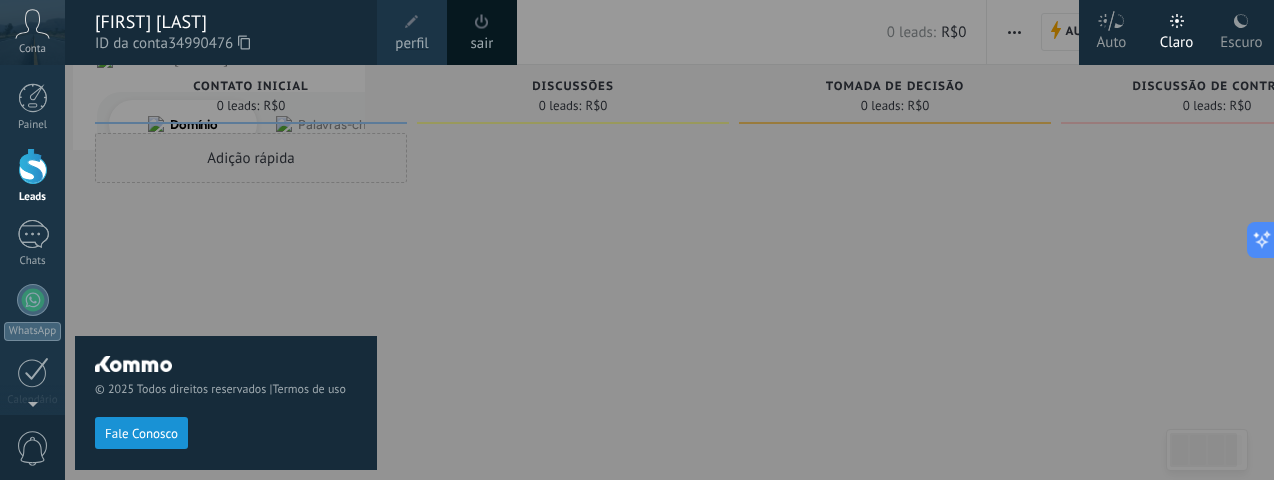 click at bounding box center (702, 240) 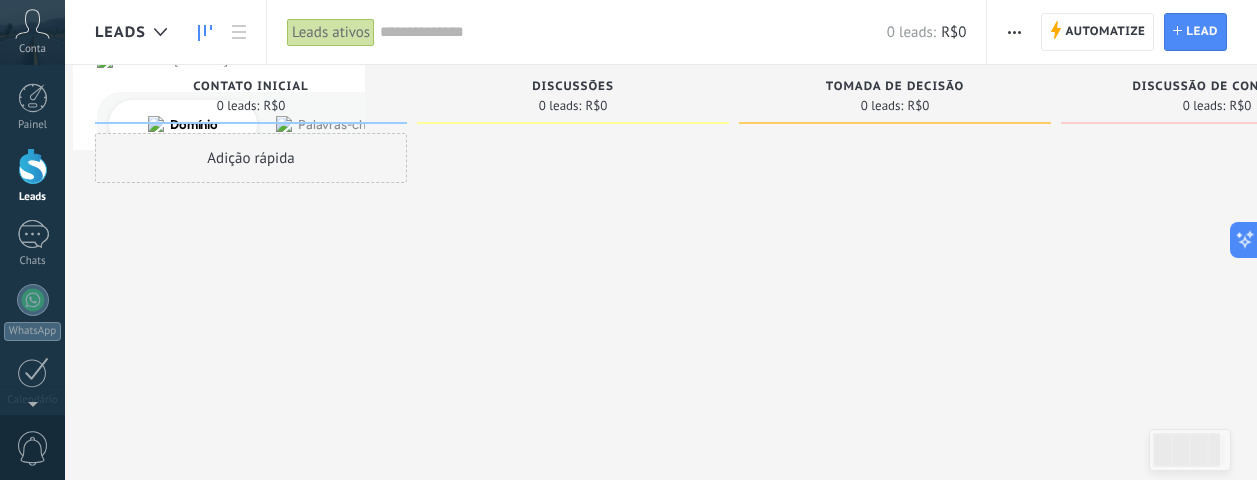 click 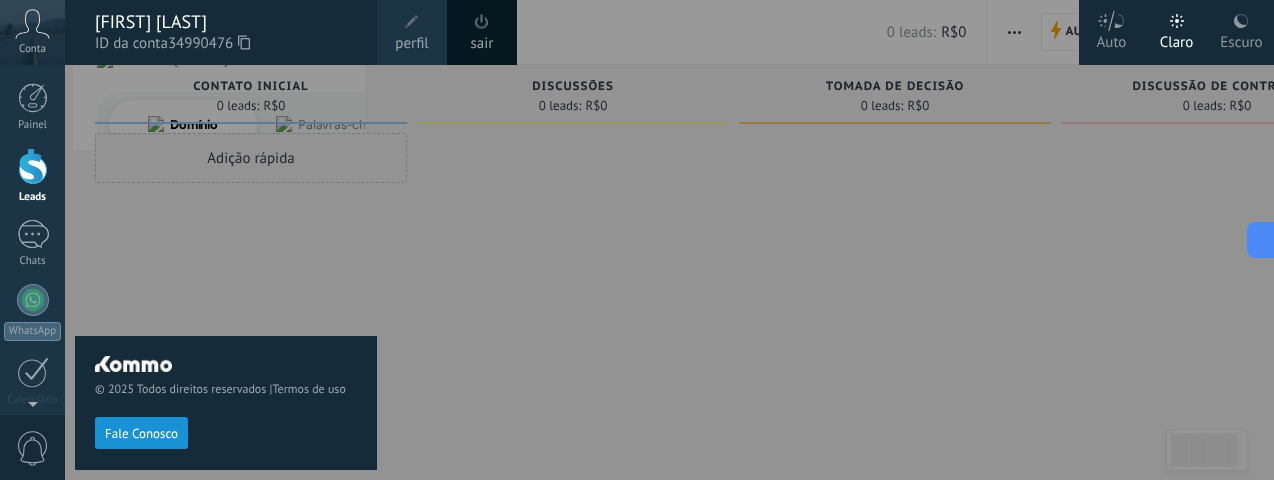 click at bounding box center (702, 240) 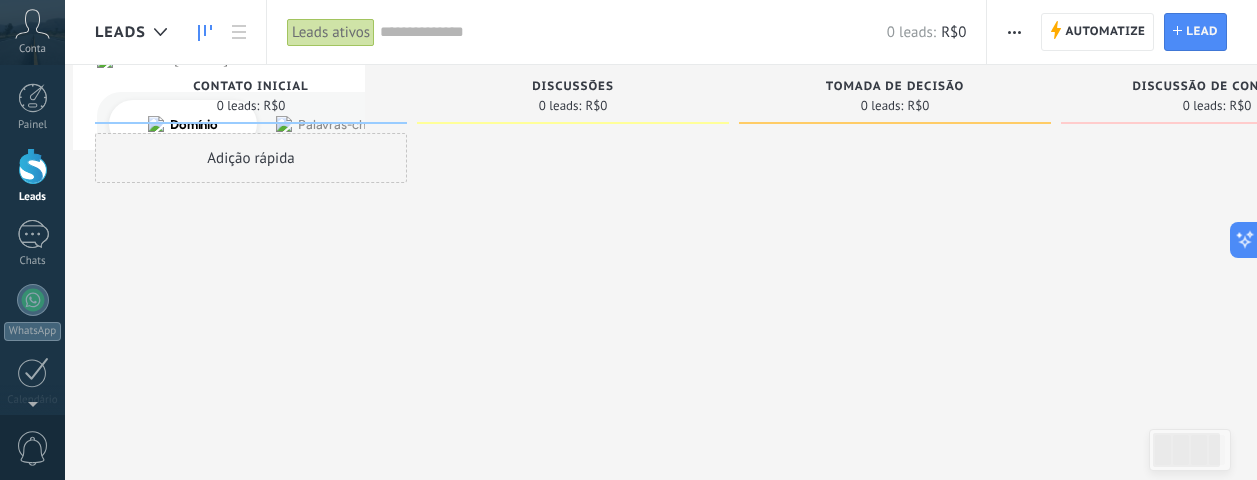 click on "Conta" at bounding box center (32, 49) 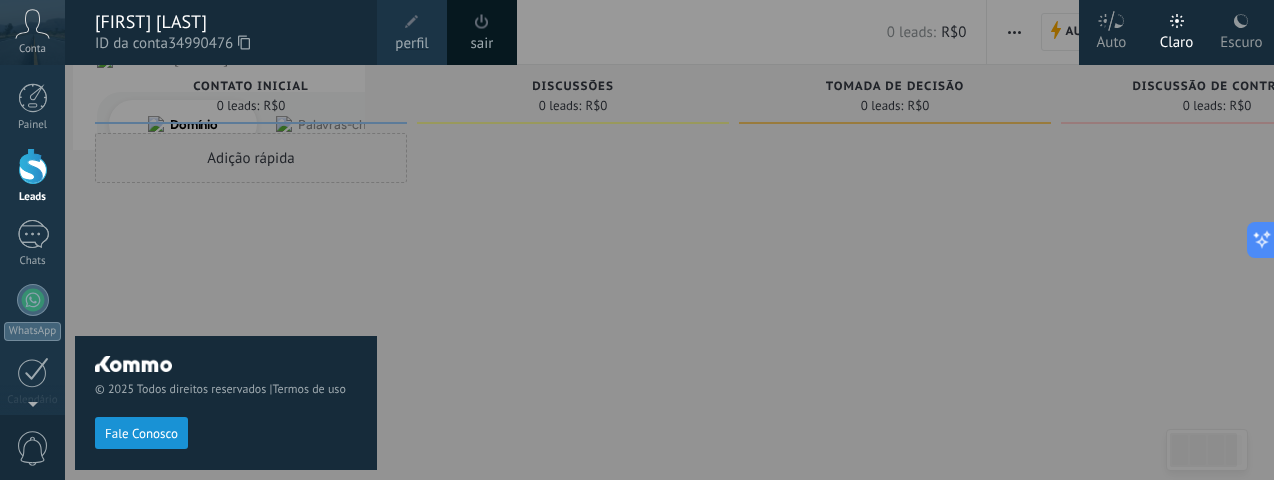 click at bounding box center [702, 240] 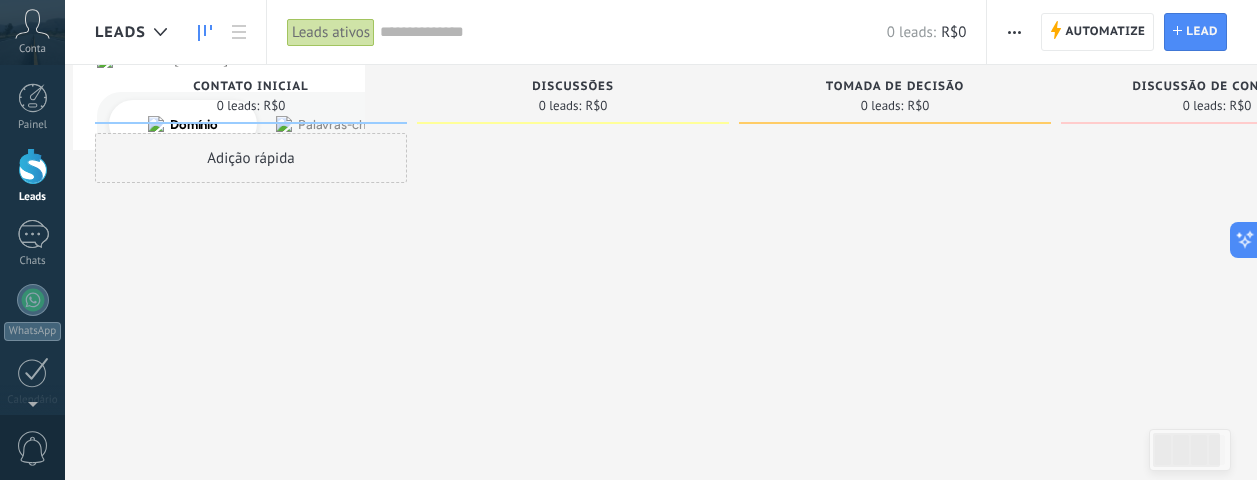 drag, startPoint x: 34, startPoint y: 312, endPoint x: 322, endPoint y: 330, distance: 288.56195 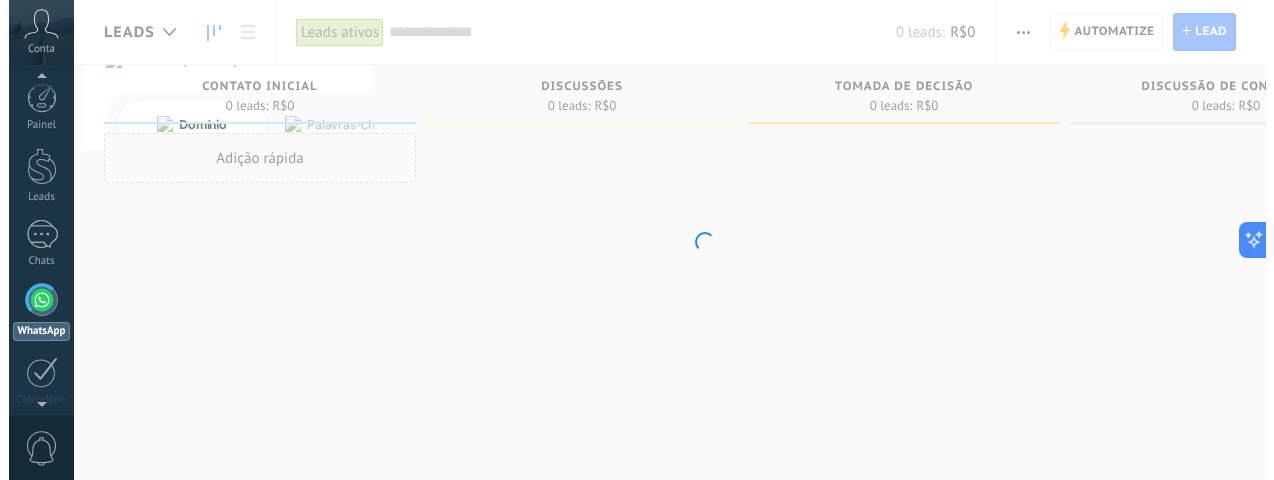 scroll, scrollTop: 57, scrollLeft: 0, axis: vertical 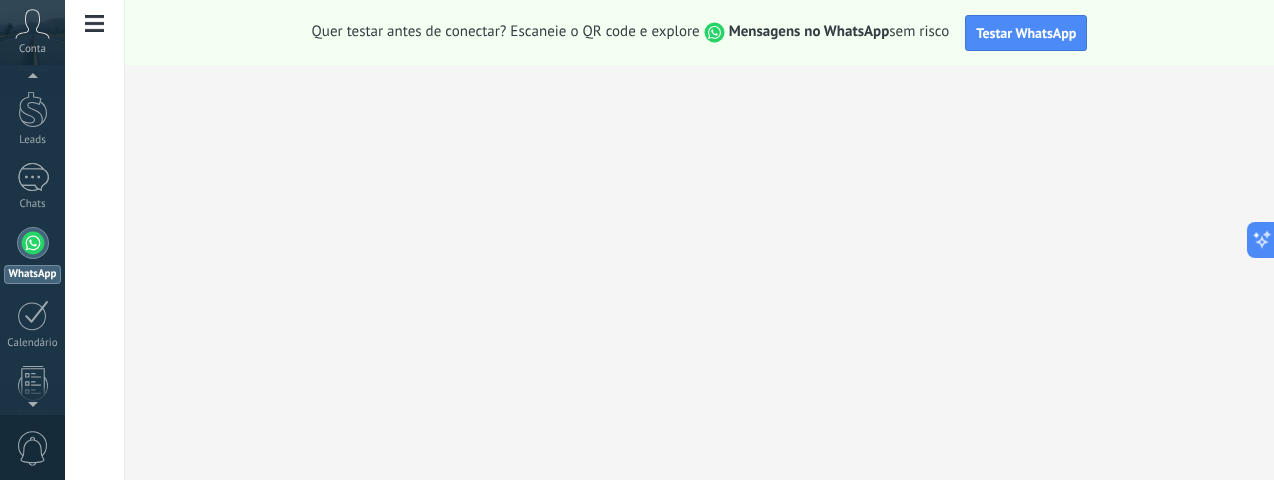 click at bounding box center (33, 243) 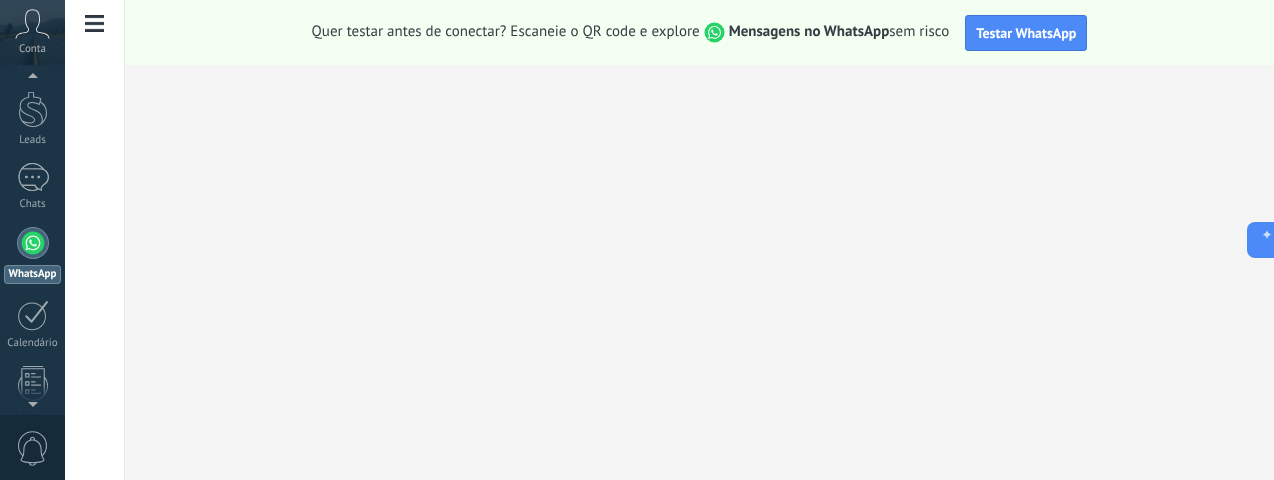 click at bounding box center [33, 243] 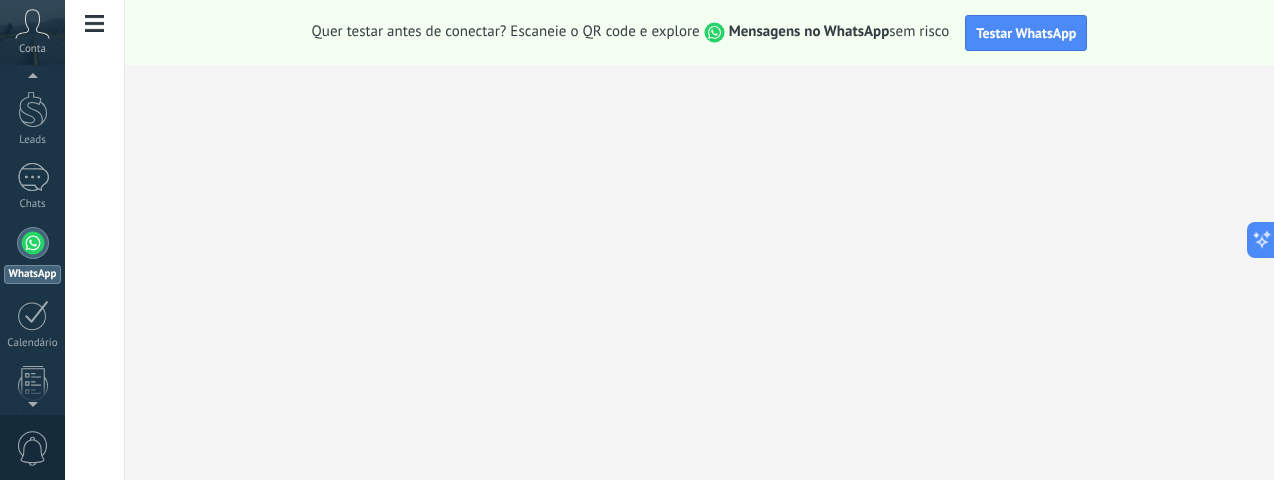 click on "WhatsApp" at bounding box center (32, 274) 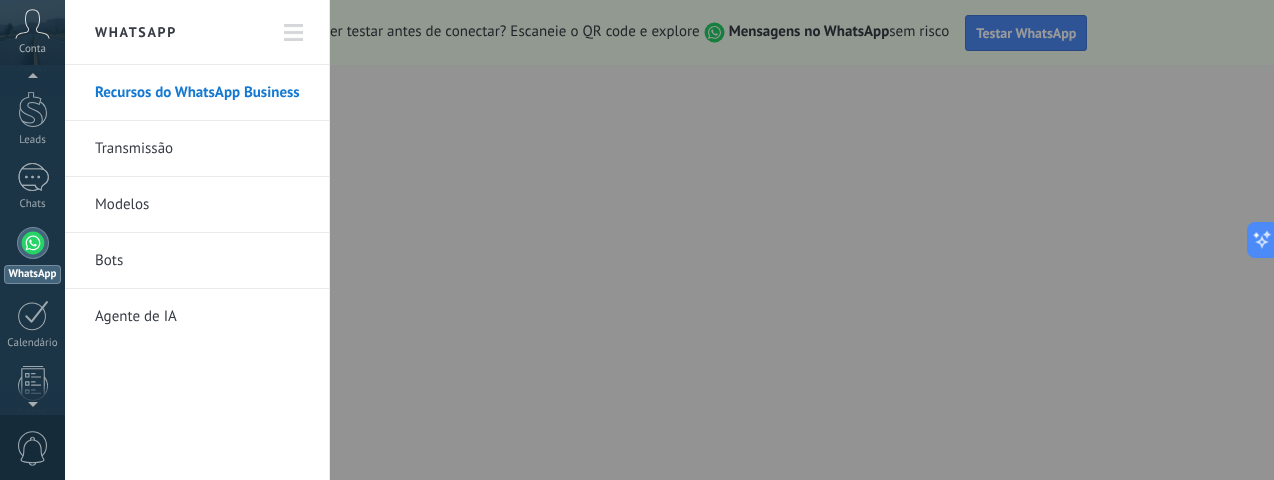 click at bounding box center (33, 243) 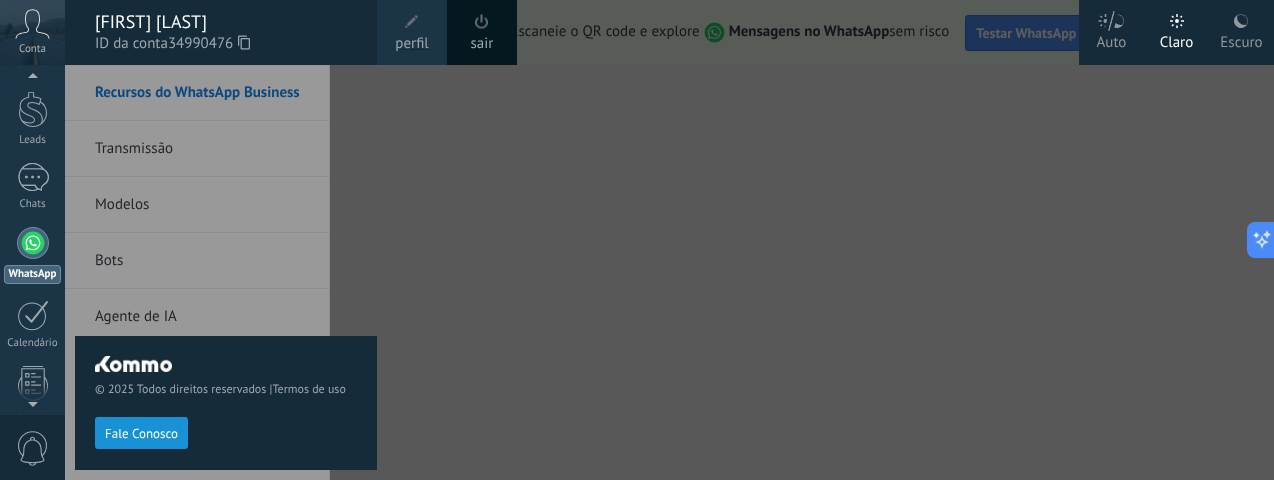 click 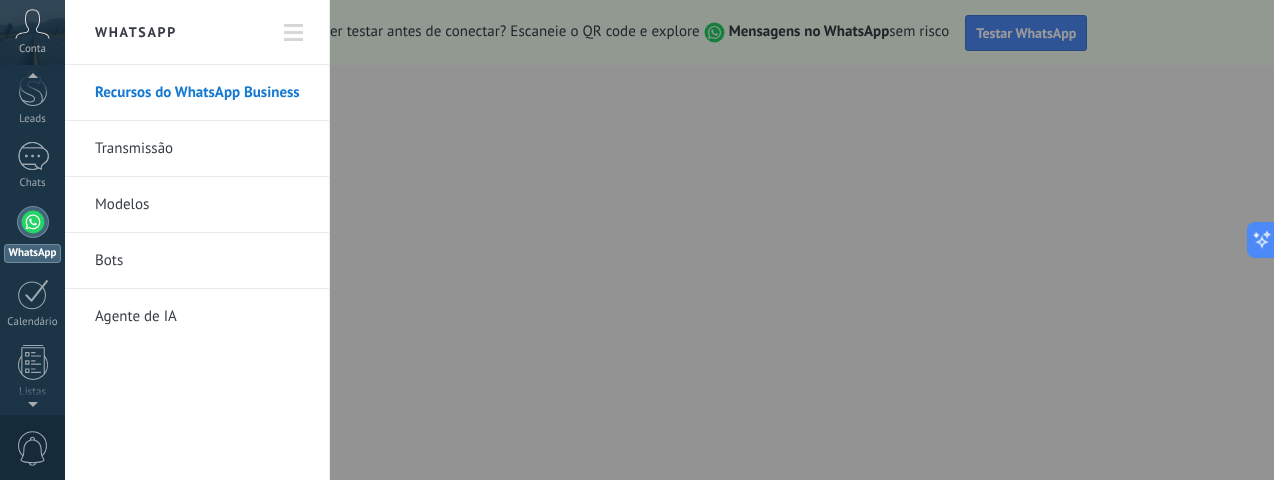 scroll, scrollTop: 57, scrollLeft: 0, axis: vertical 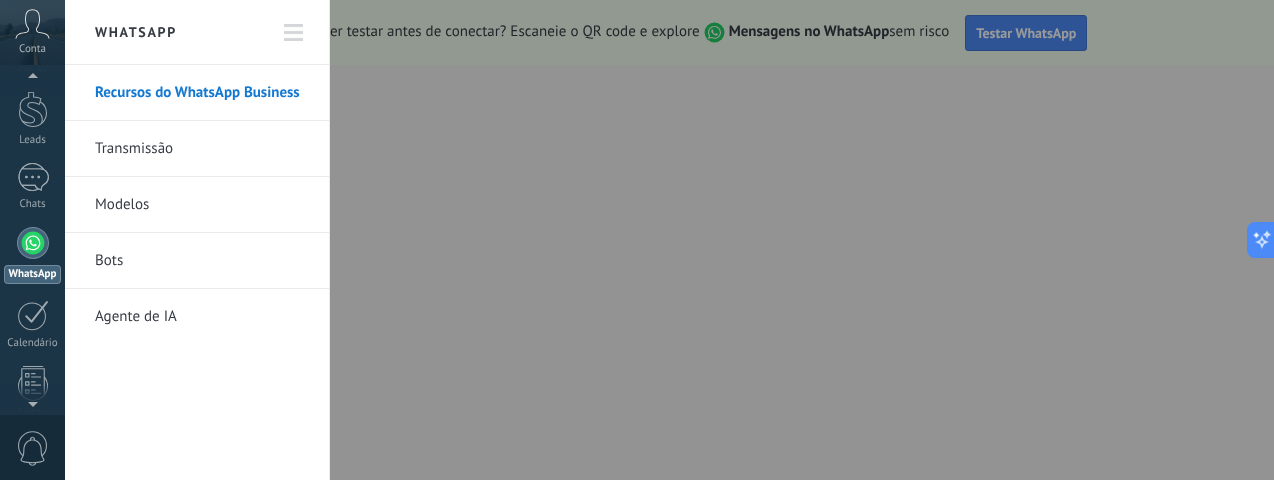 click 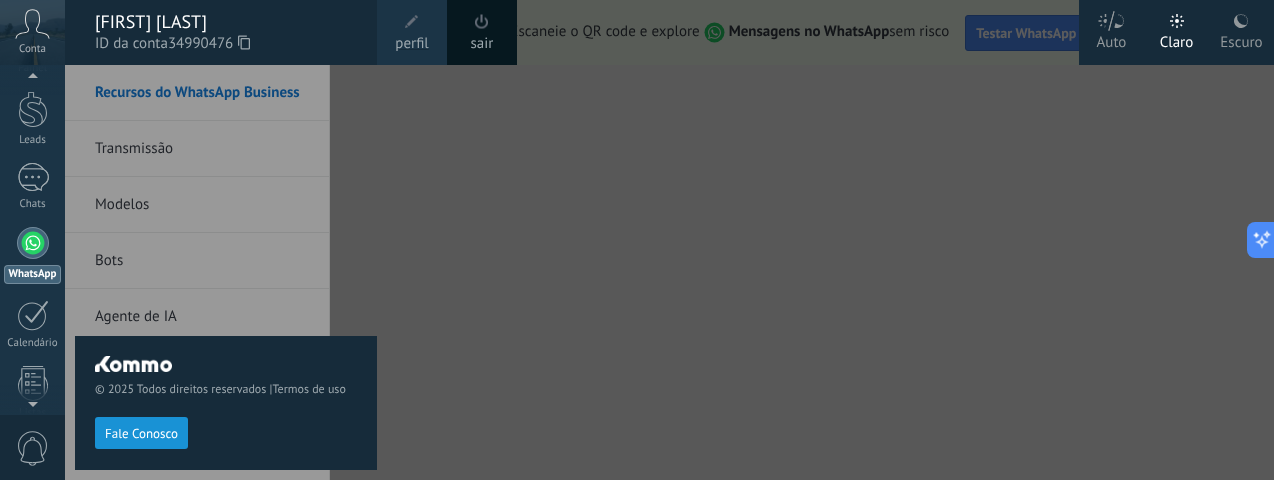 click at bounding box center (702, 240) 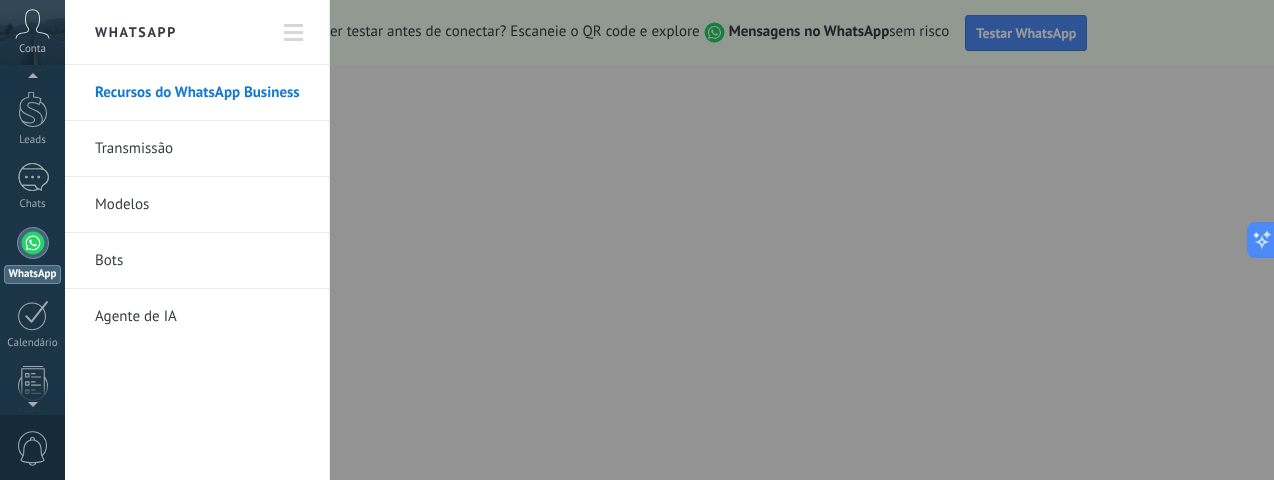 click at bounding box center [33, 243] 